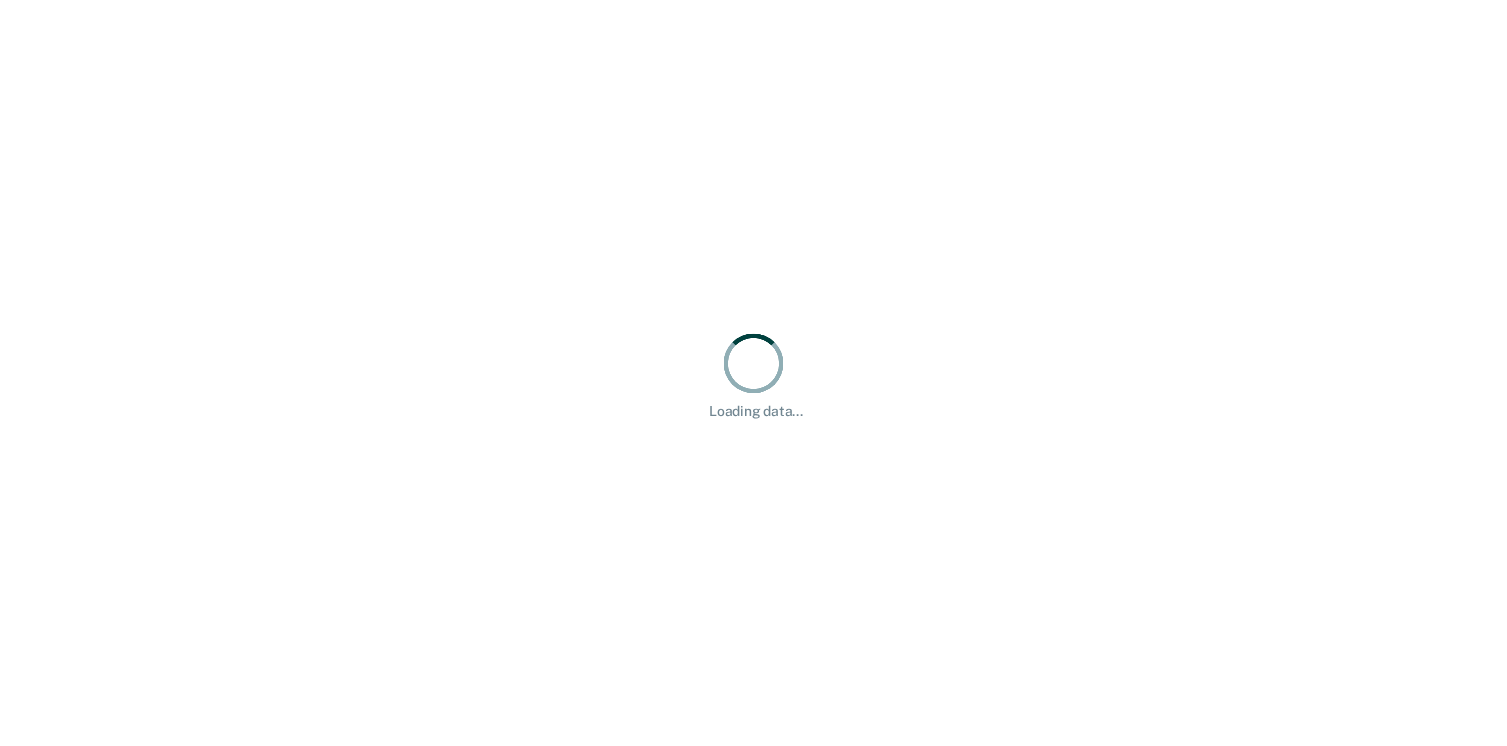 scroll, scrollTop: 0, scrollLeft: 0, axis: both 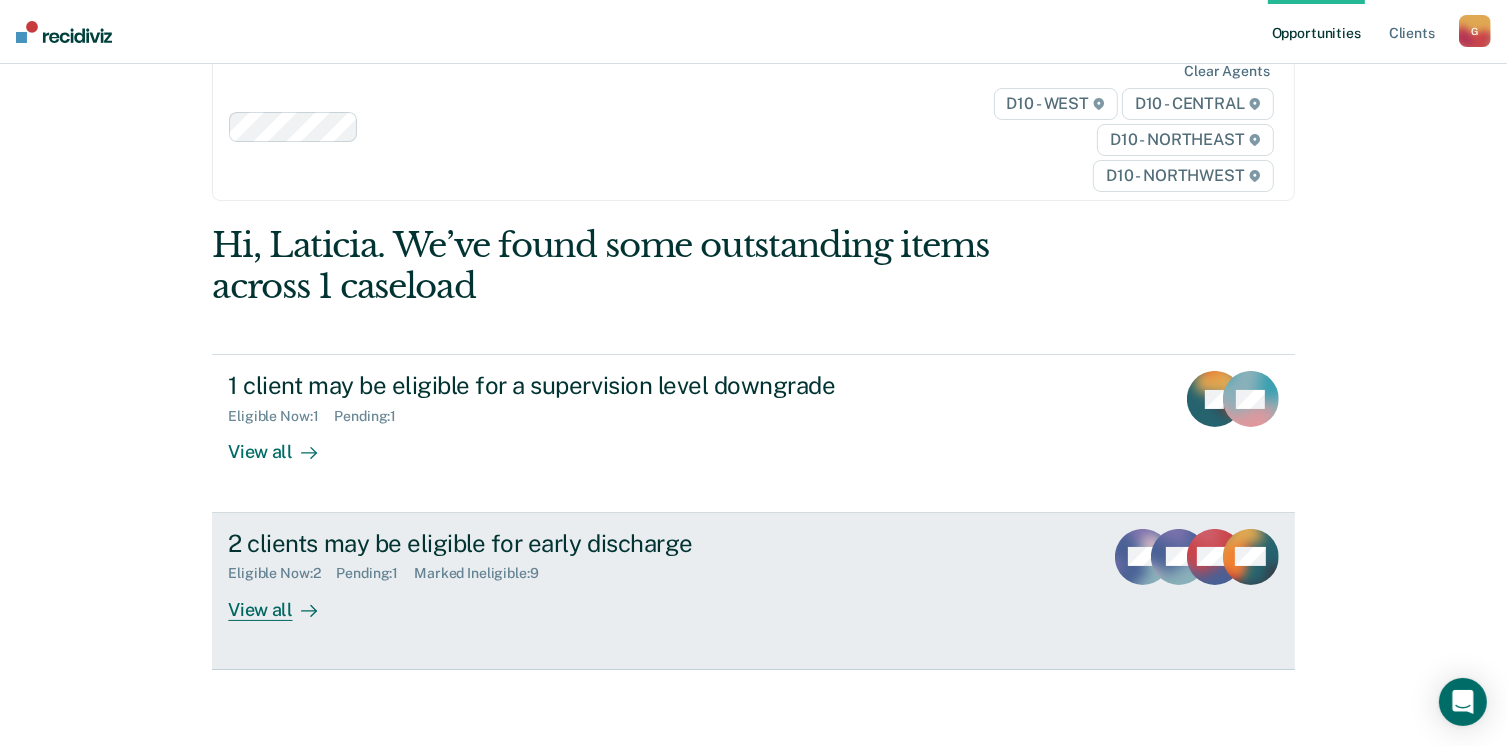 click on "View all" at bounding box center (284, 601) 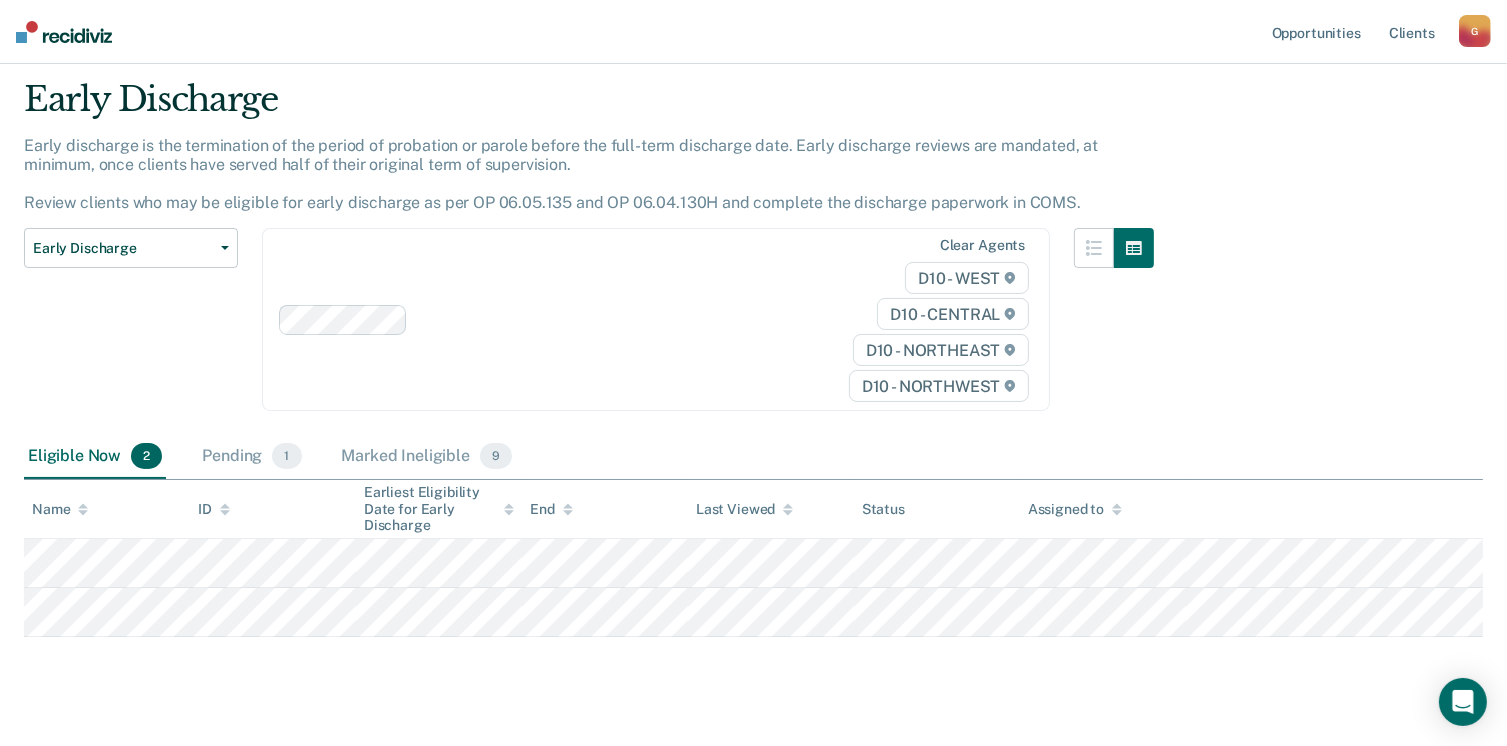 scroll, scrollTop: 92, scrollLeft: 0, axis: vertical 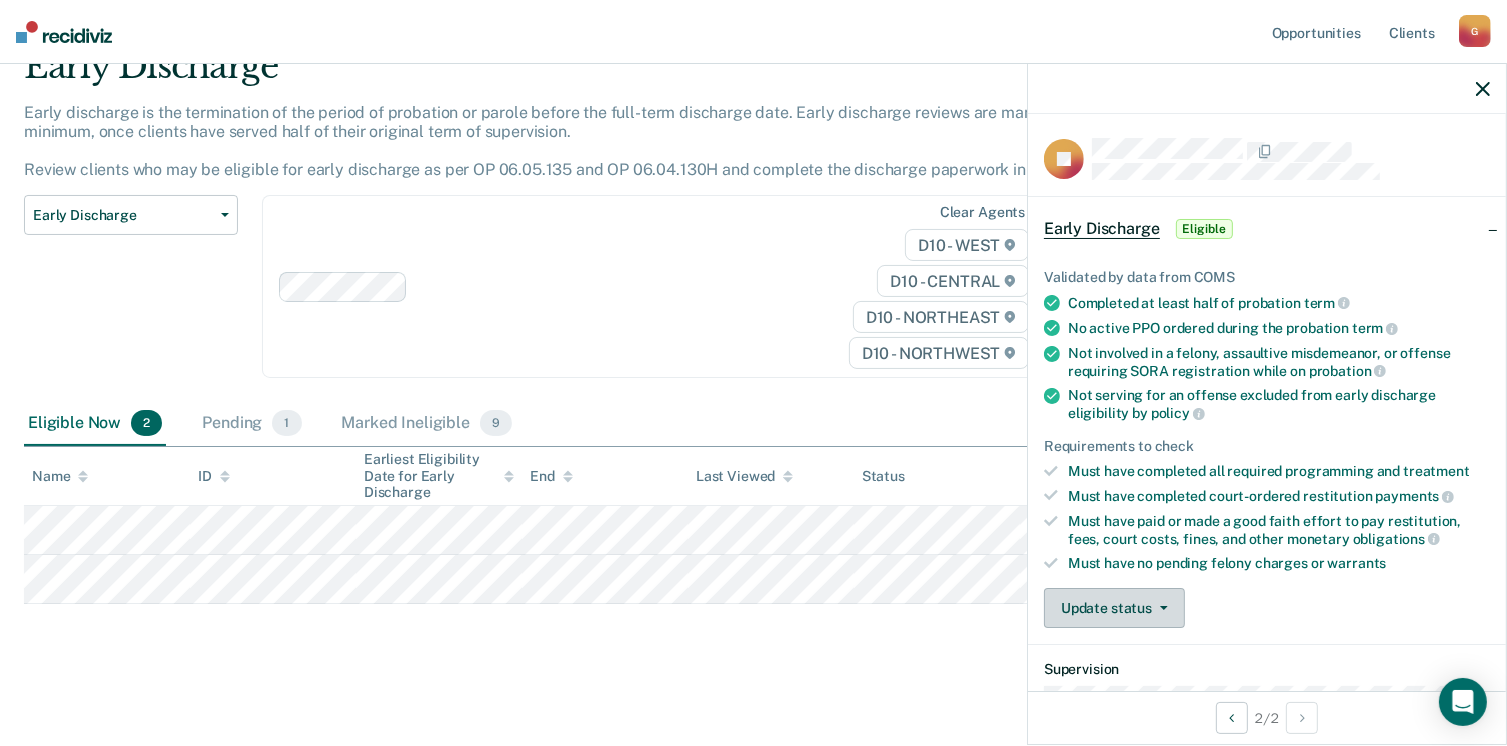 click on "Update status" at bounding box center (1114, 608) 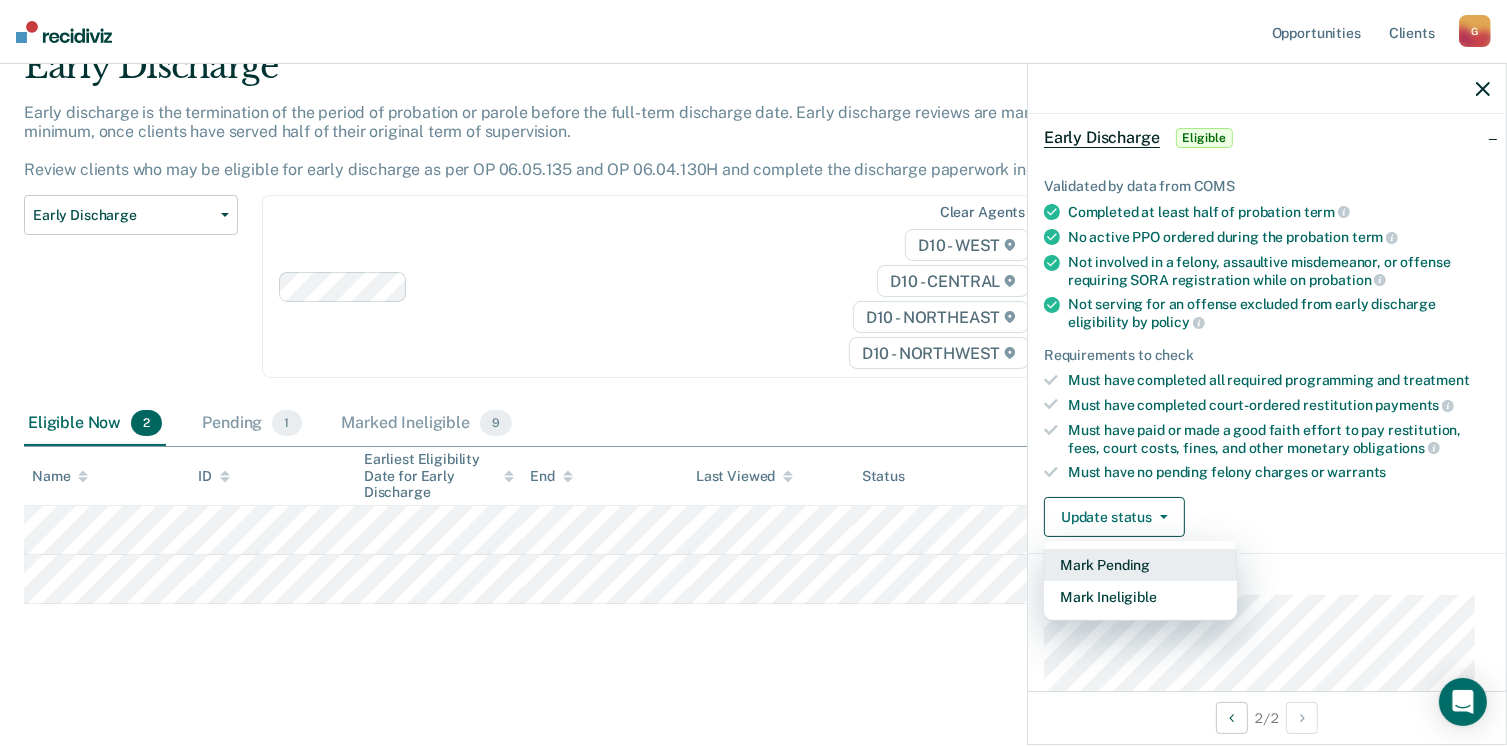 scroll, scrollTop: 200, scrollLeft: 0, axis: vertical 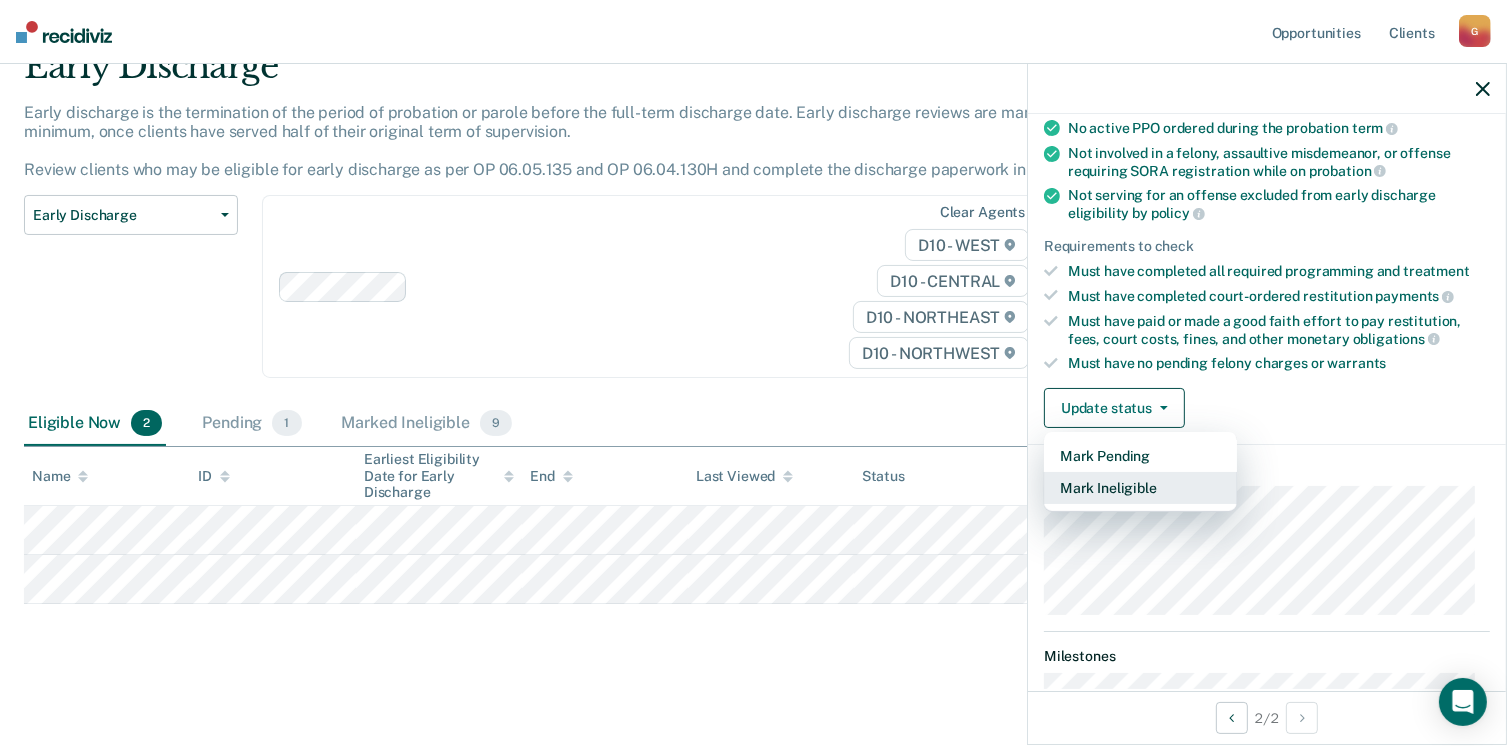 click on "Mark Ineligible" at bounding box center [1140, 488] 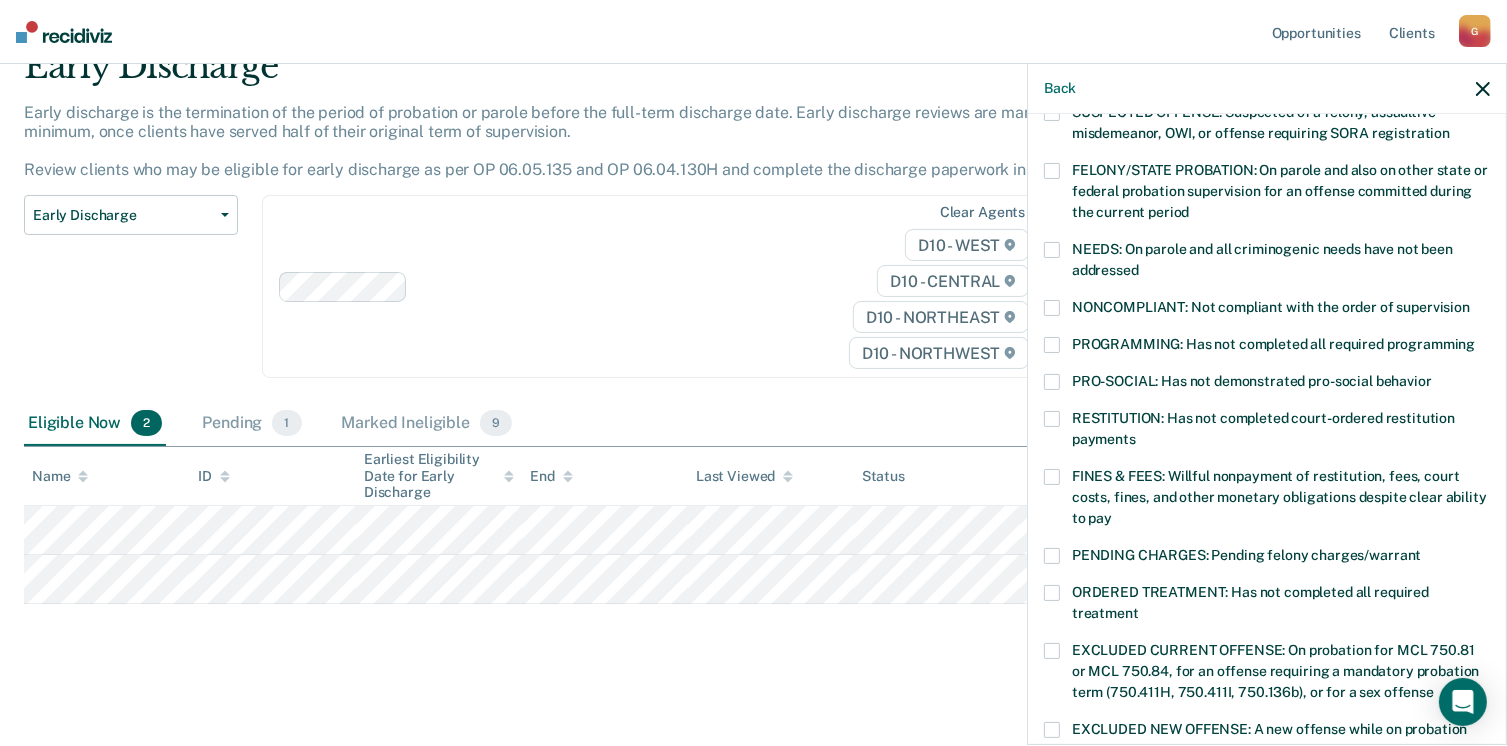 click at bounding box center (1052, 308) 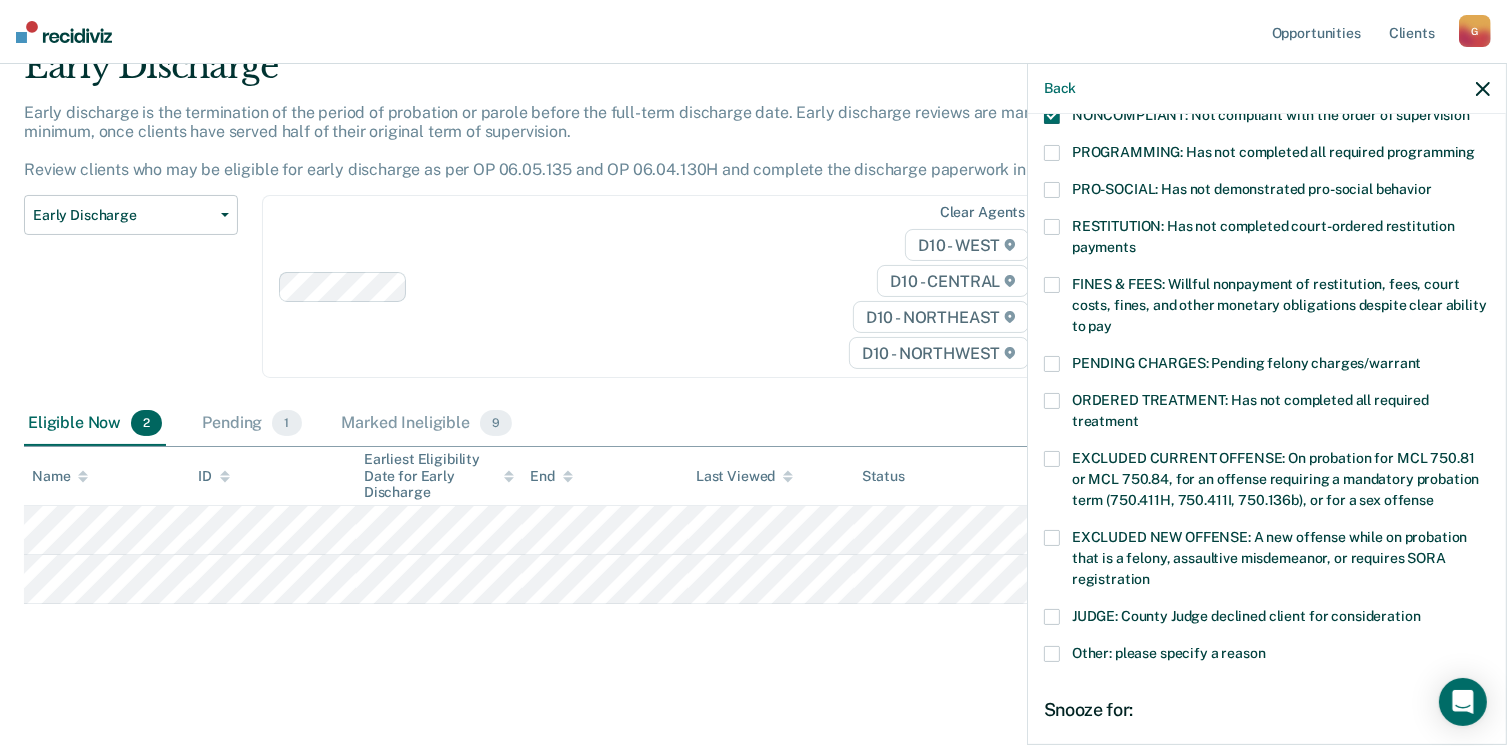 scroll, scrollTop: 600, scrollLeft: 0, axis: vertical 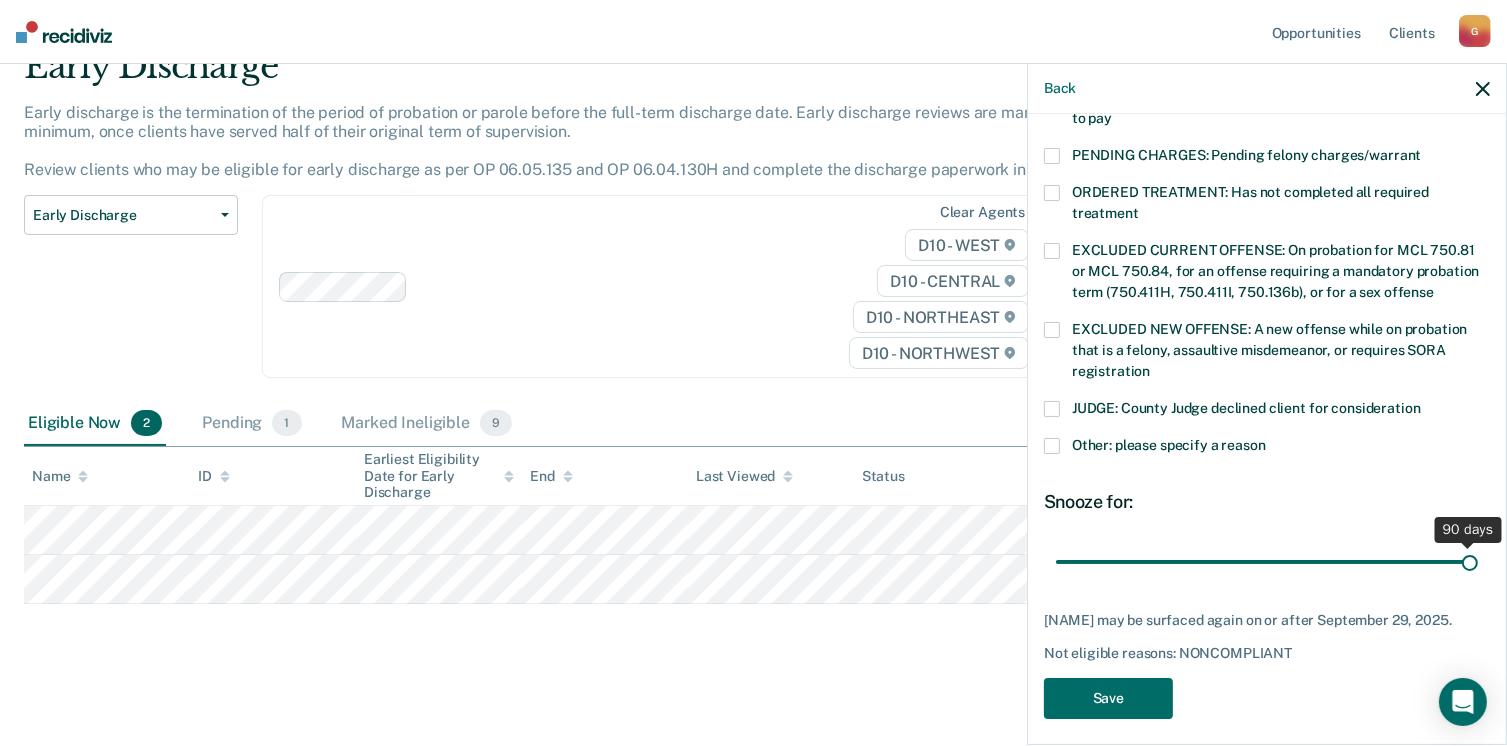 drag, startPoint x: 1190, startPoint y: 579, endPoint x: 1604, endPoint y: 603, distance: 414.69507 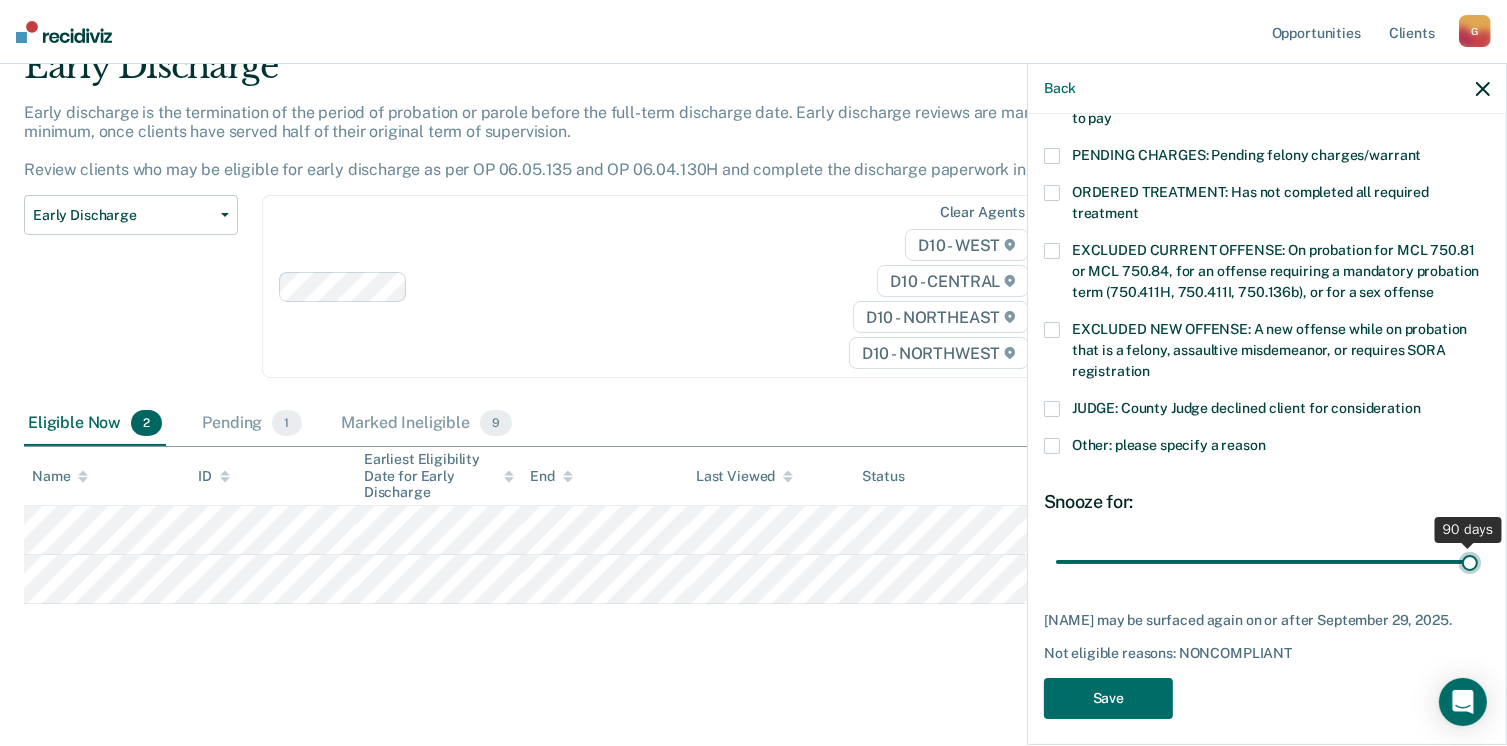 type on "90" 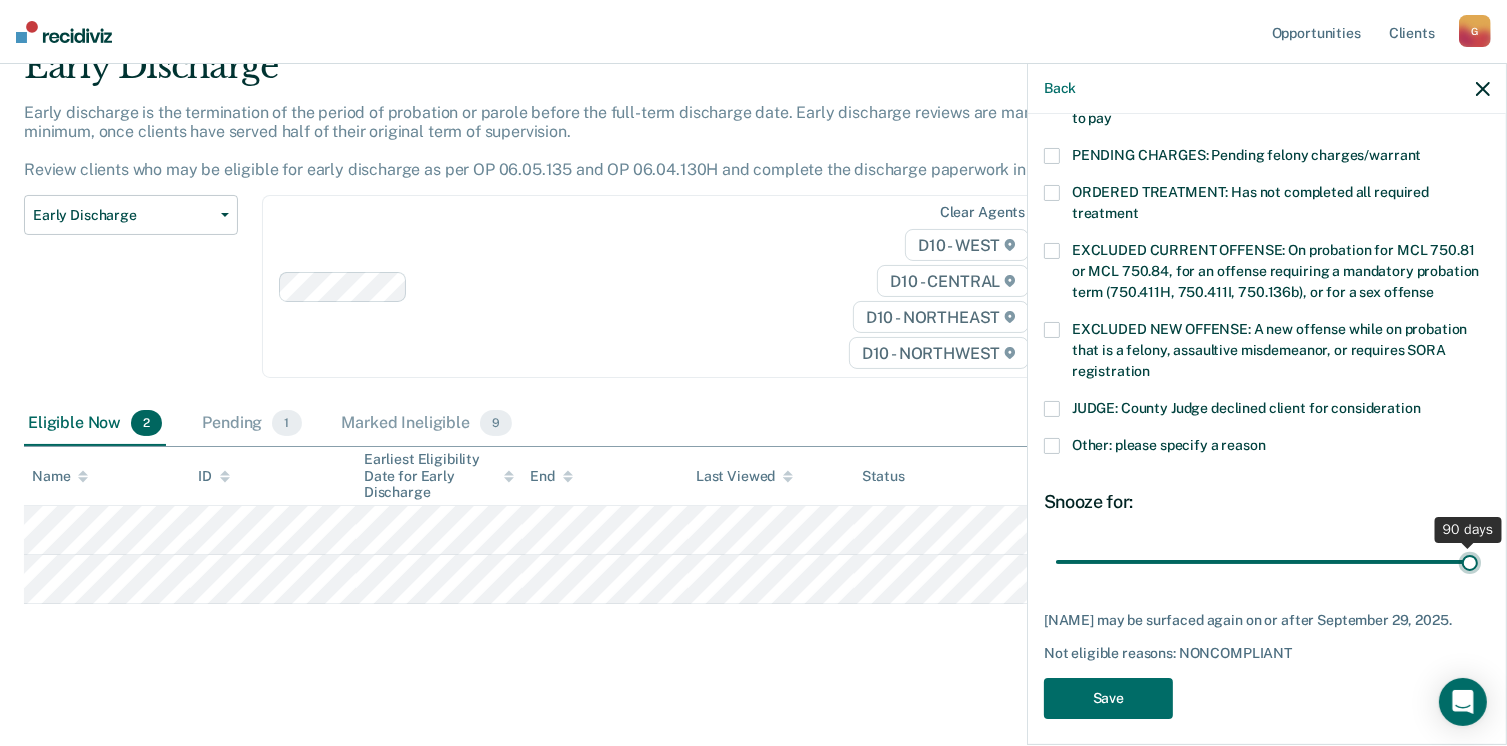 click at bounding box center [1267, 562] 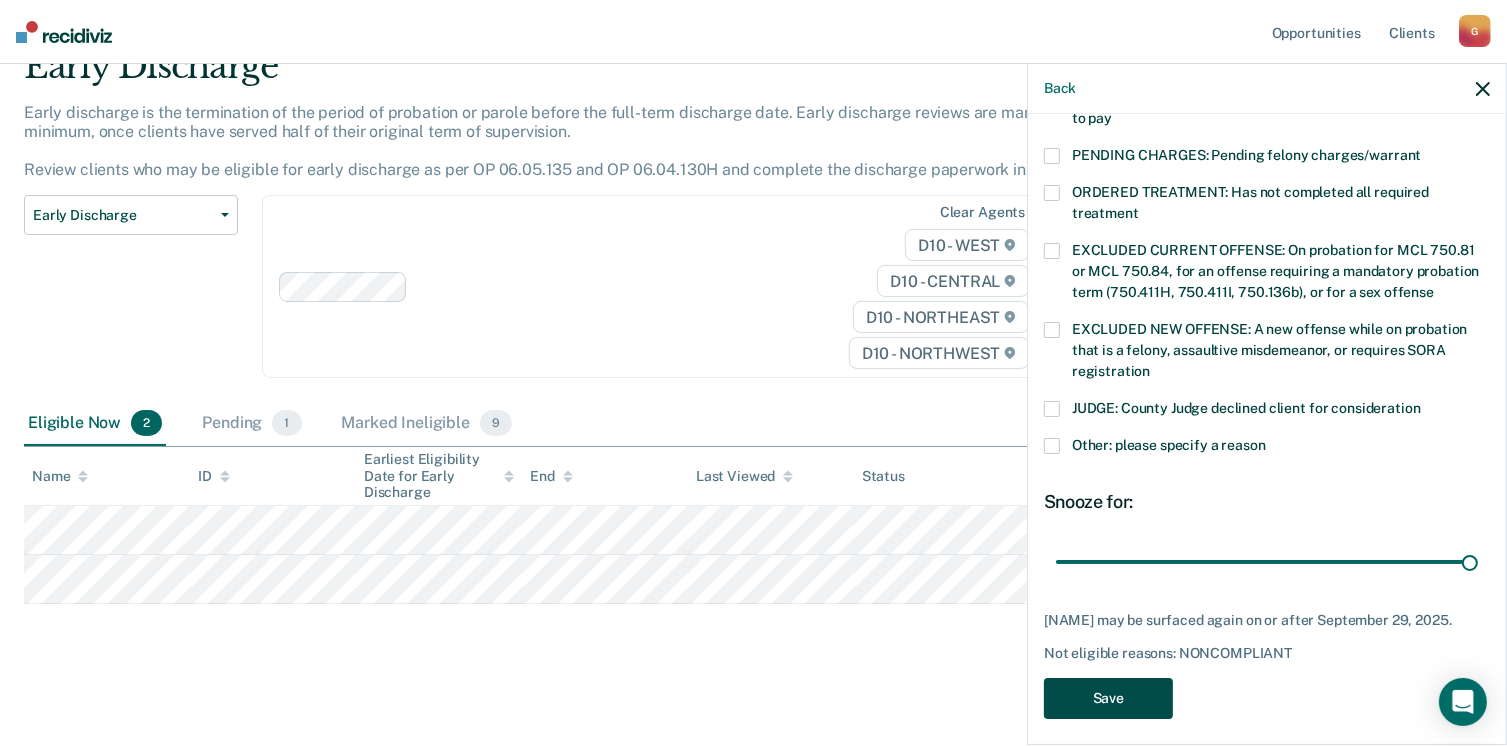 click on "Save" at bounding box center (1108, 698) 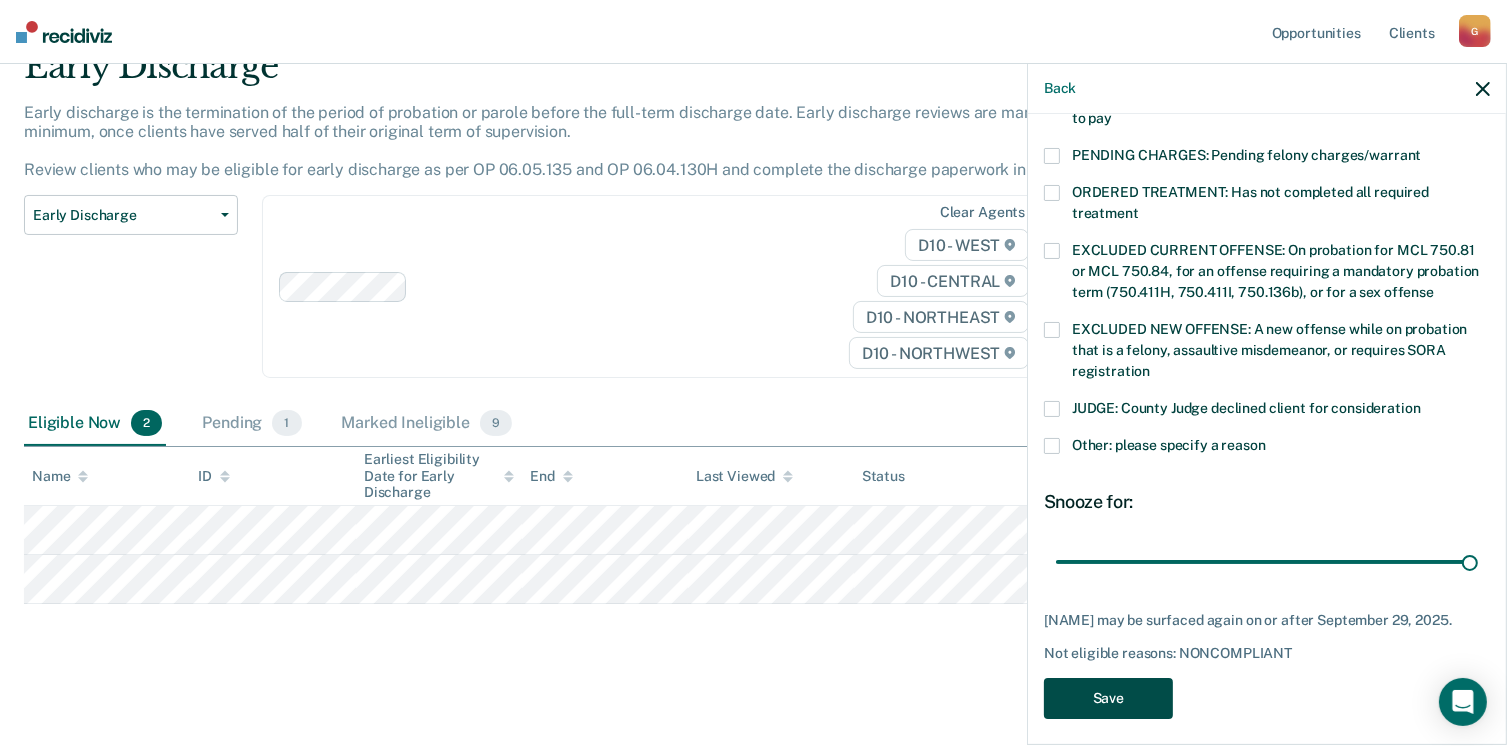 scroll, scrollTop: 42, scrollLeft: 0, axis: vertical 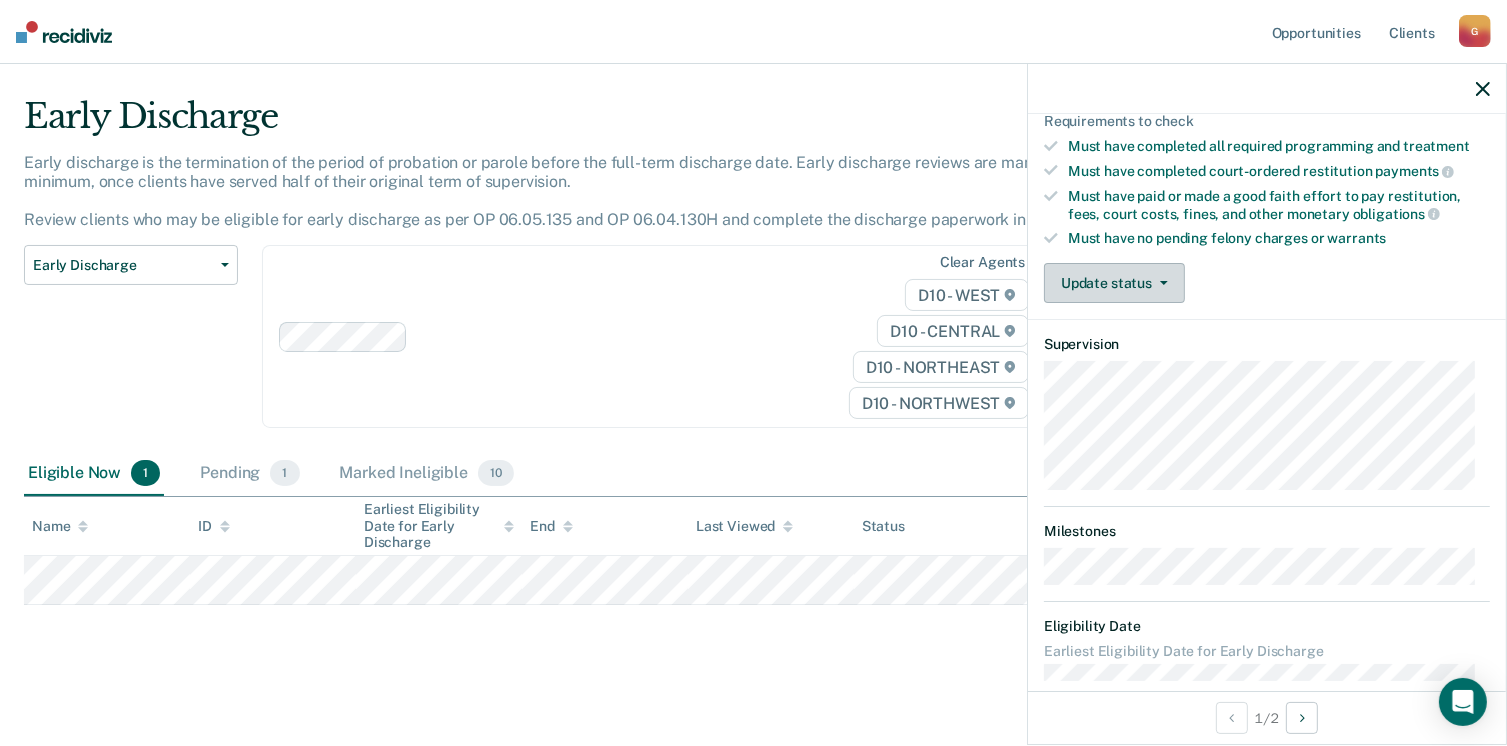 drag, startPoint x: 1172, startPoint y: 267, endPoint x: 1174, endPoint y: 285, distance: 18.110771 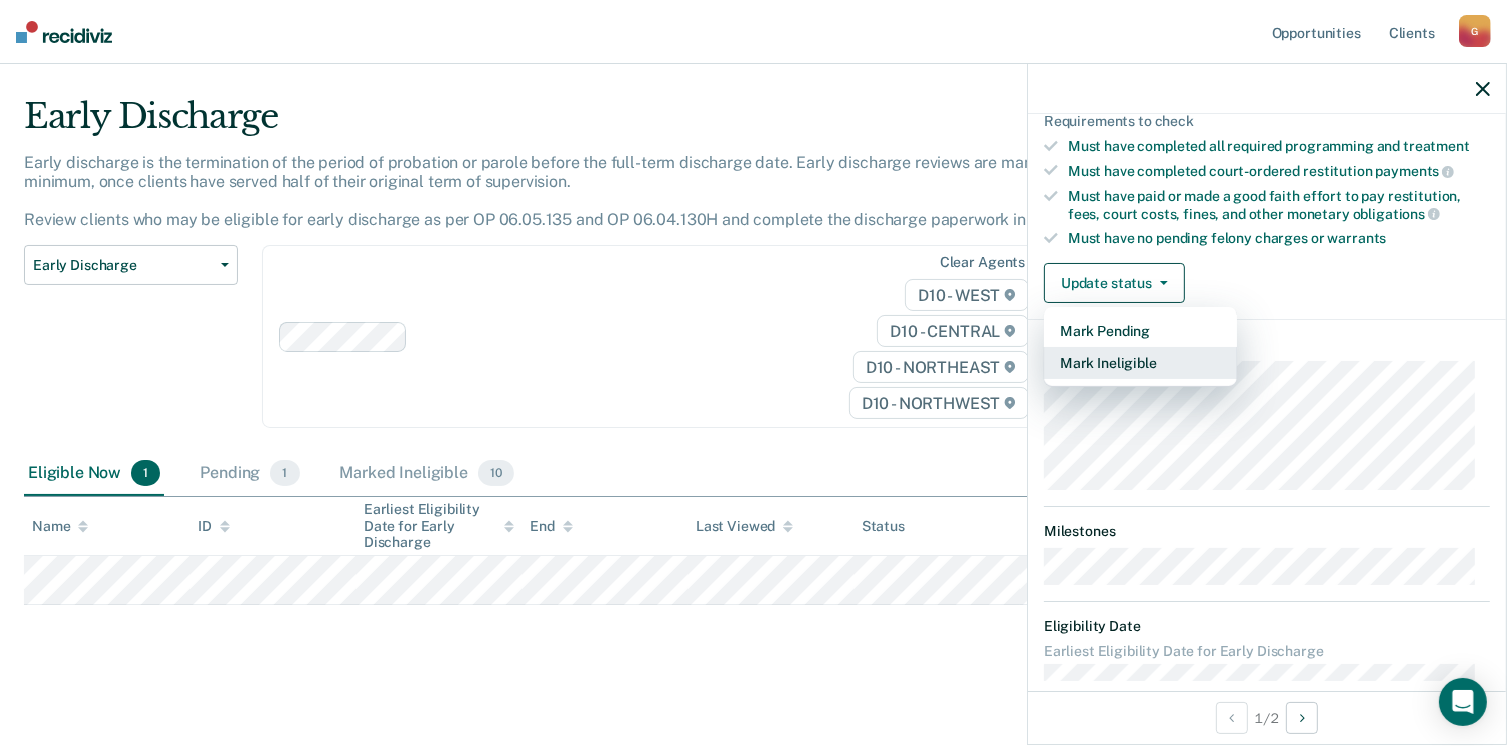 click on "Mark Ineligible" at bounding box center (1140, 363) 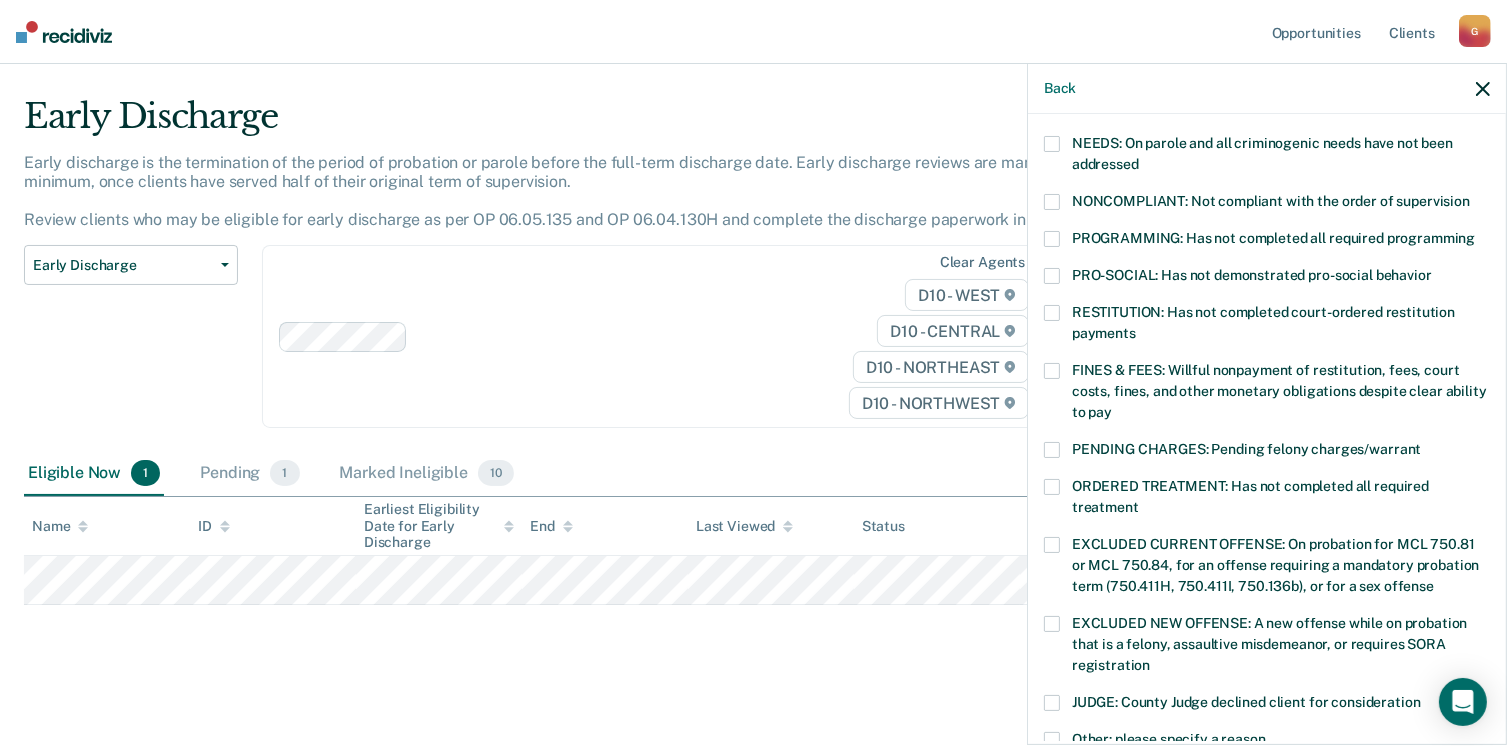 drag, startPoint x: 1051, startPoint y: 197, endPoint x: 1068, endPoint y: 201, distance: 17.464249 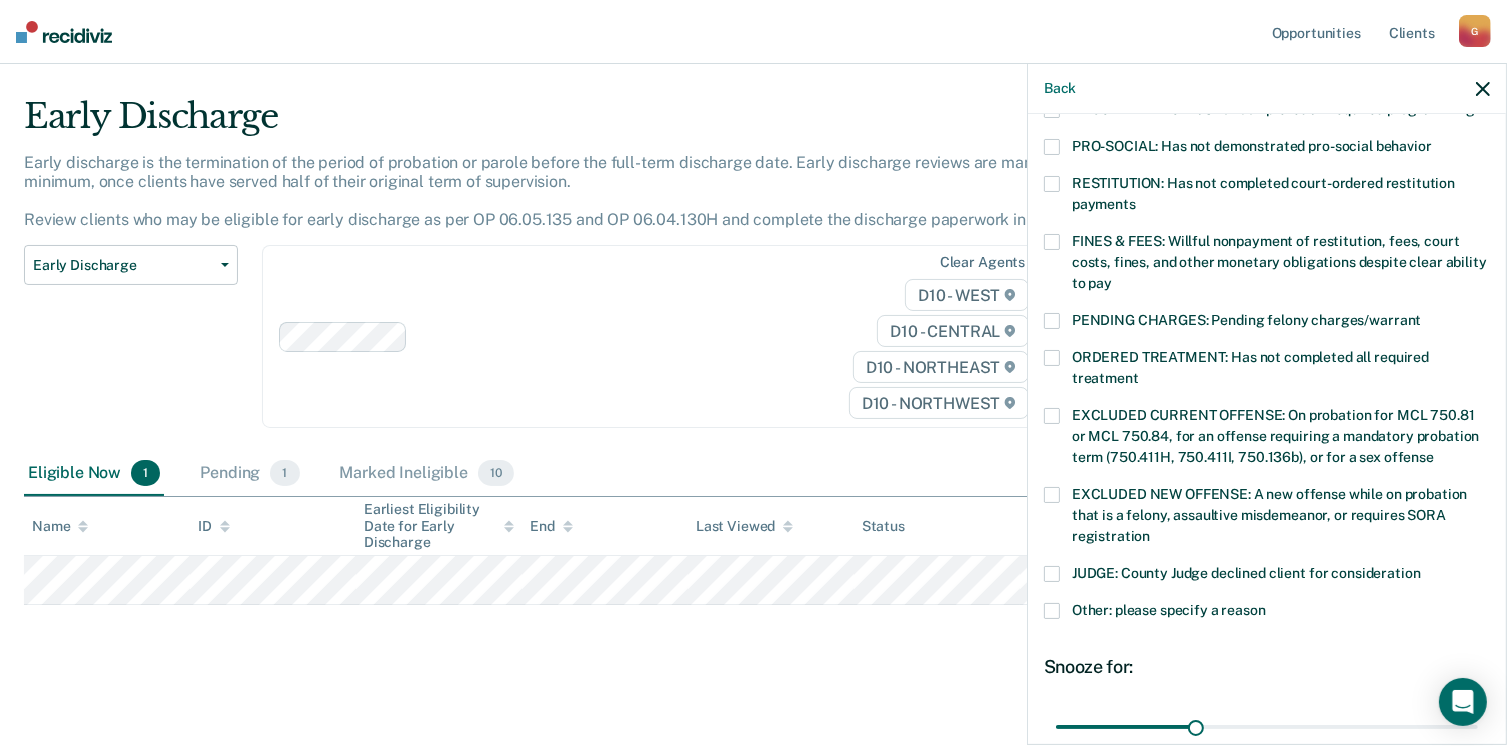 scroll, scrollTop: 630, scrollLeft: 0, axis: vertical 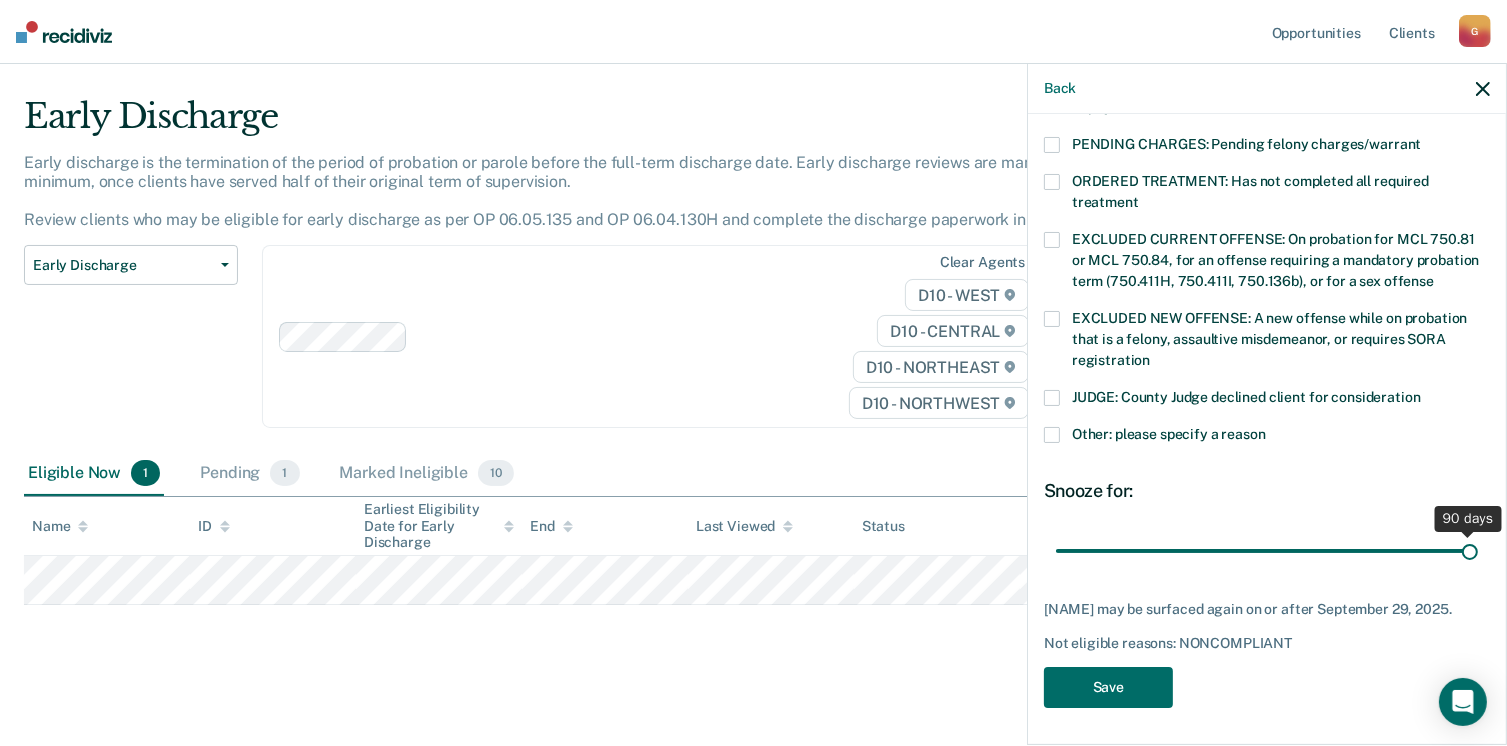 drag, startPoint x: 1188, startPoint y: 545, endPoint x: 1592, endPoint y: 557, distance: 404.1782 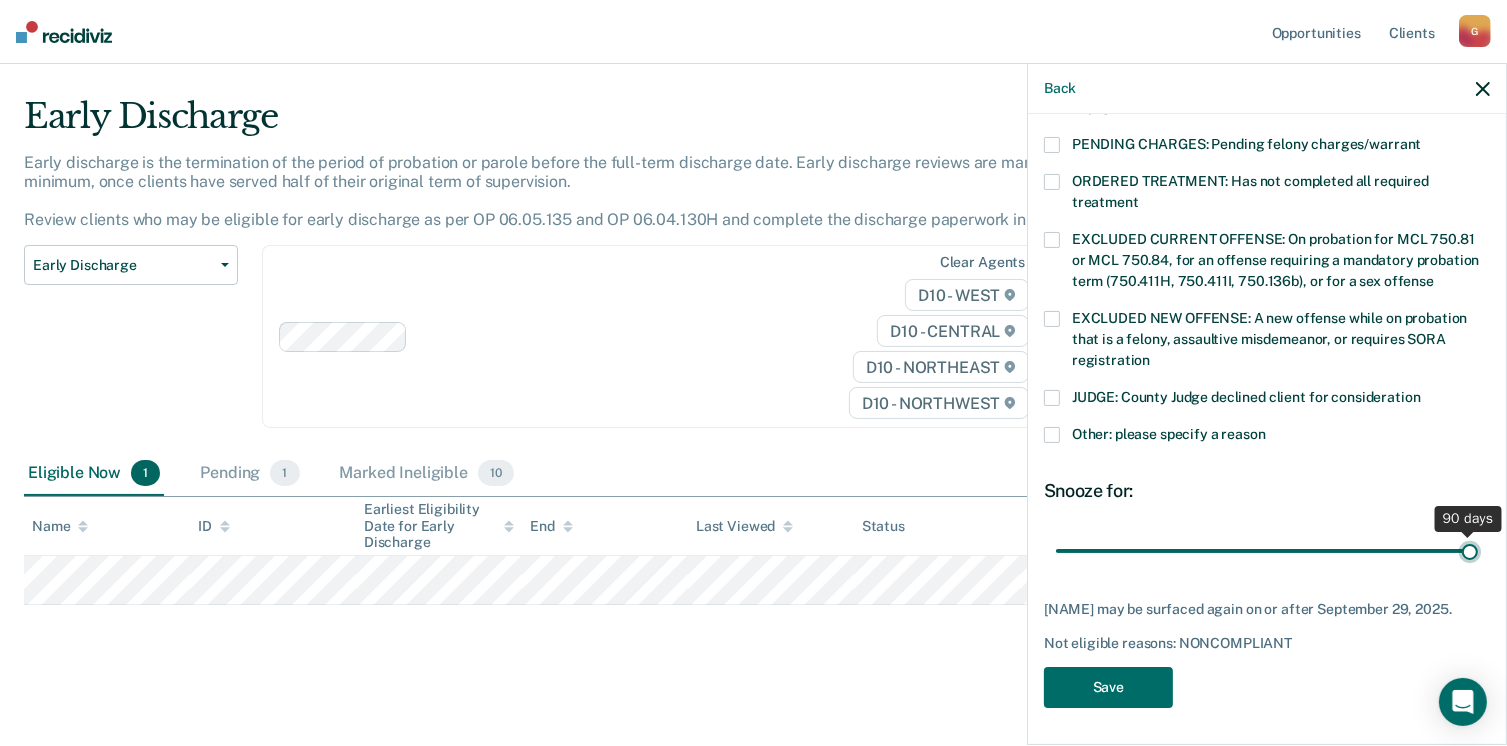 type on "90" 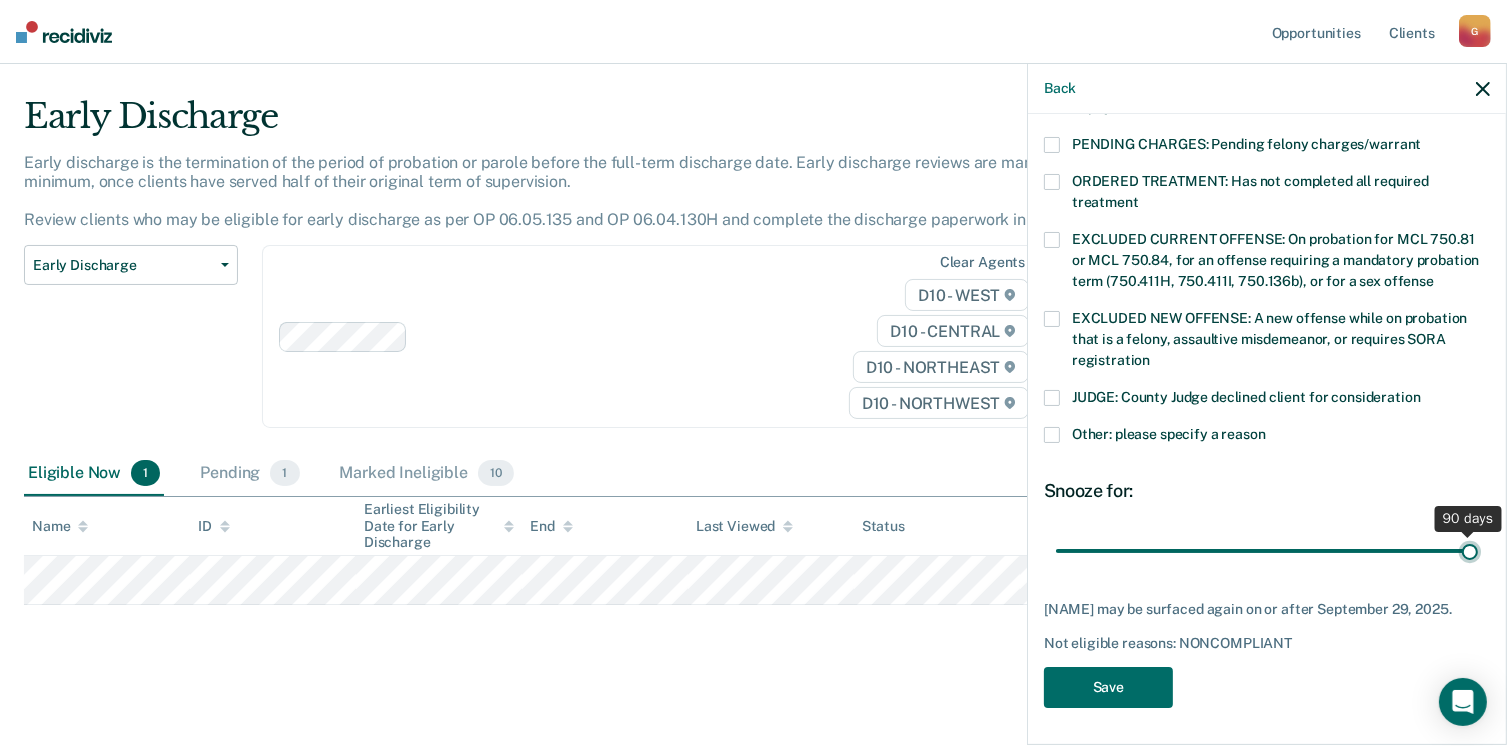 click at bounding box center [1267, 551] 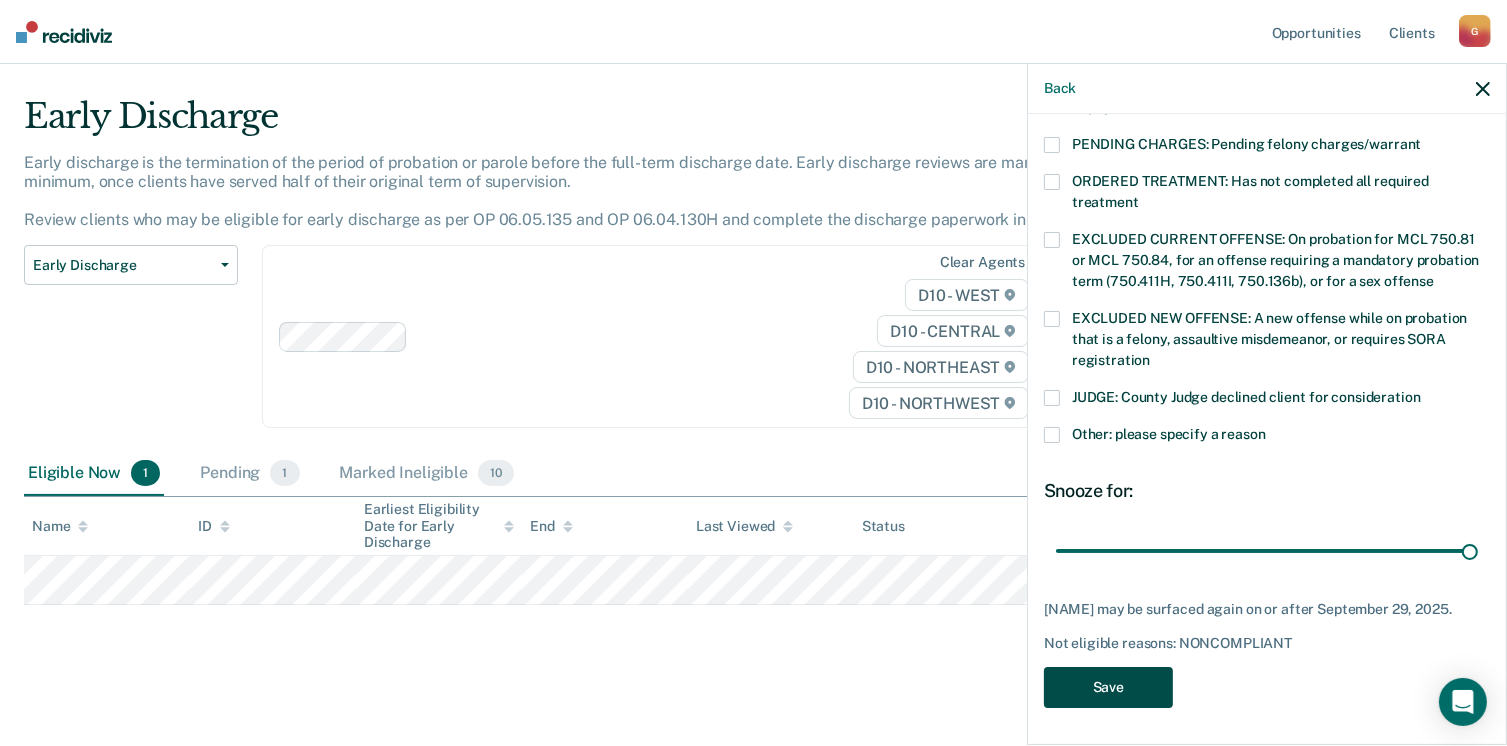 click on "Save" at bounding box center [1108, 687] 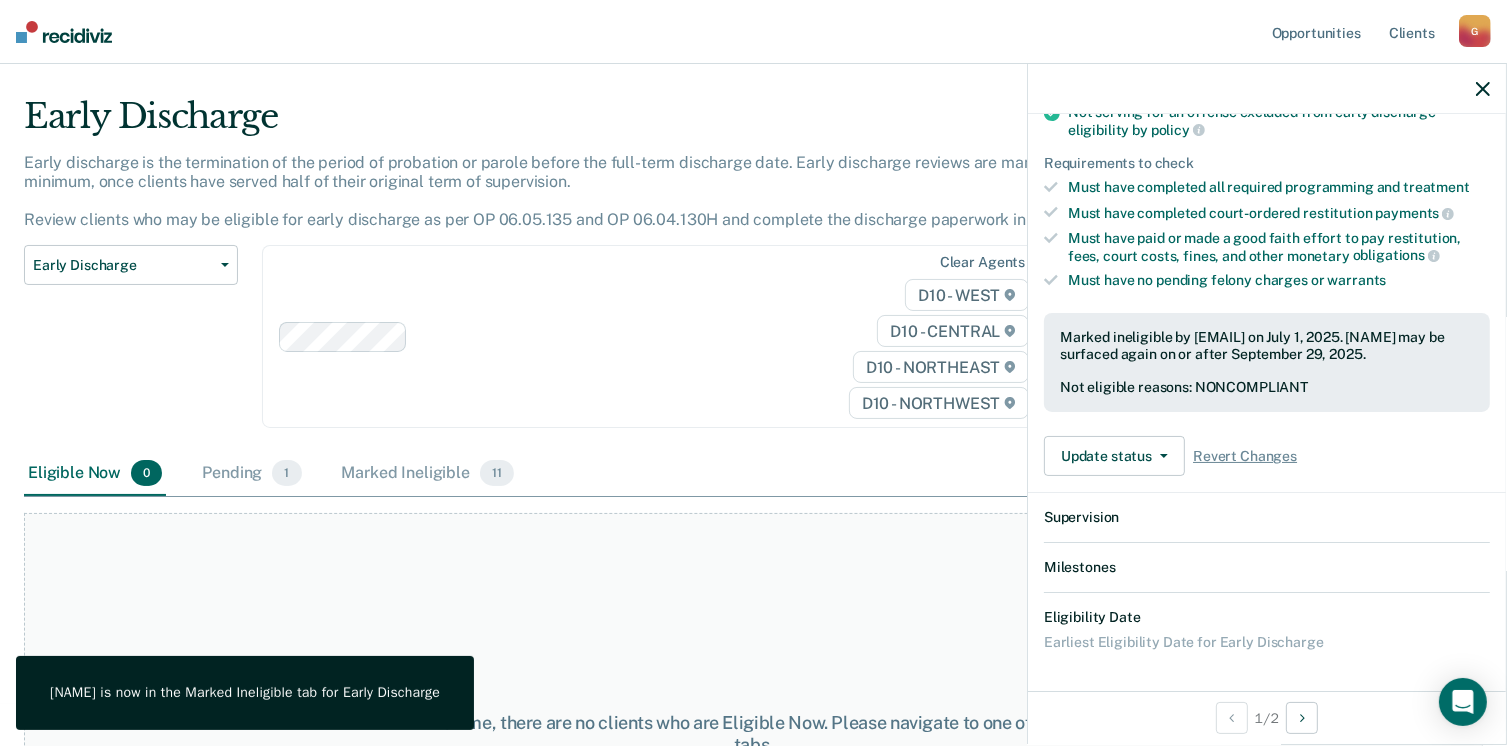 scroll, scrollTop: 494, scrollLeft: 0, axis: vertical 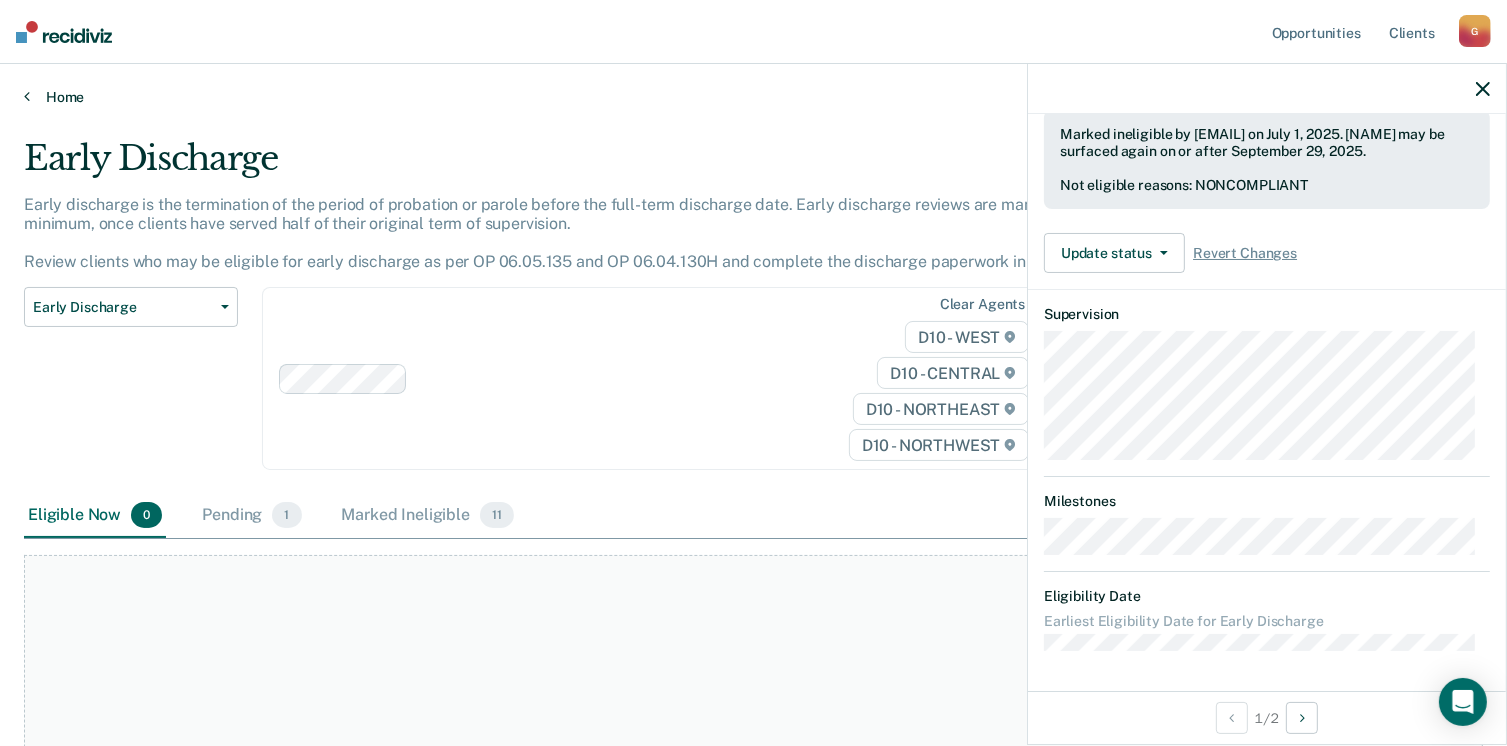 click at bounding box center [27, 96] 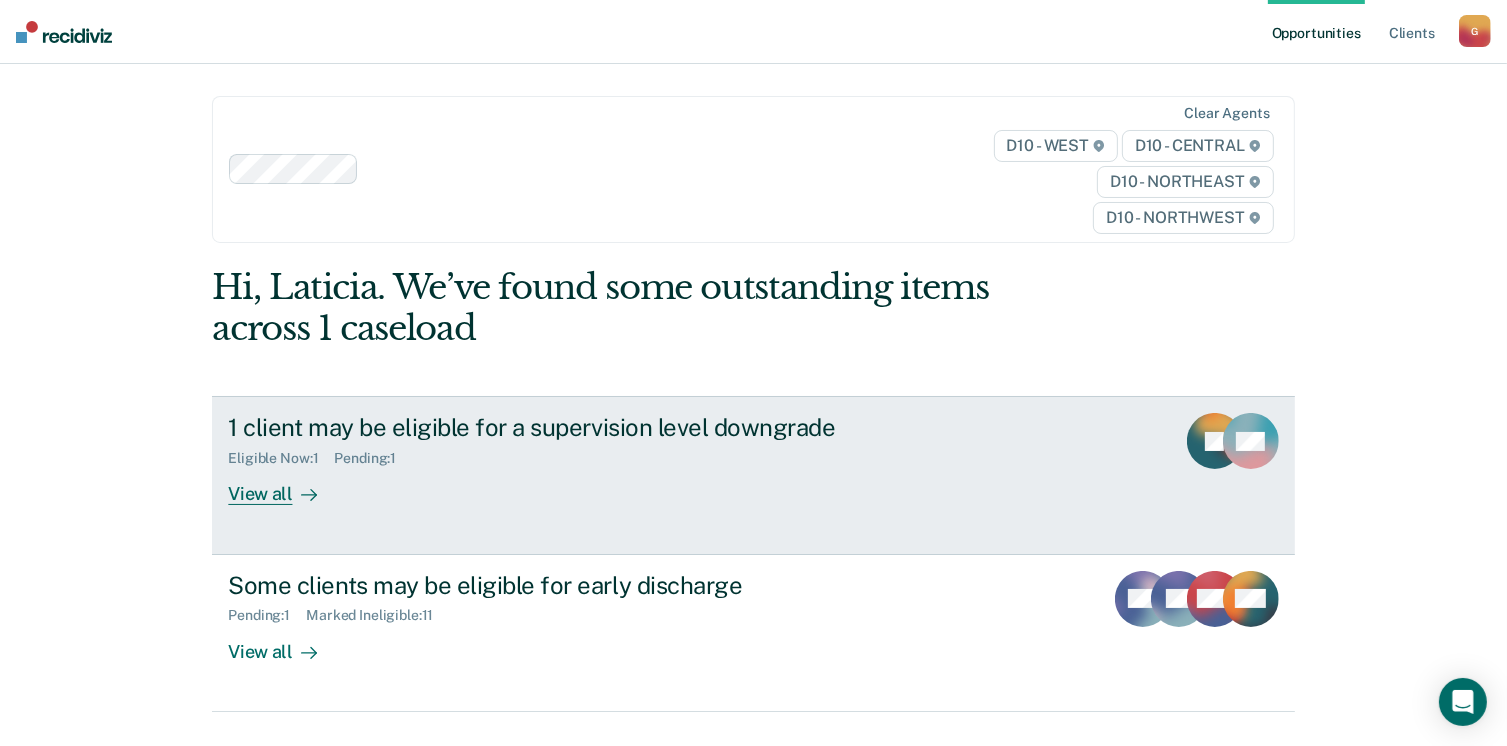click on "View all" at bounding box center (284, 486) 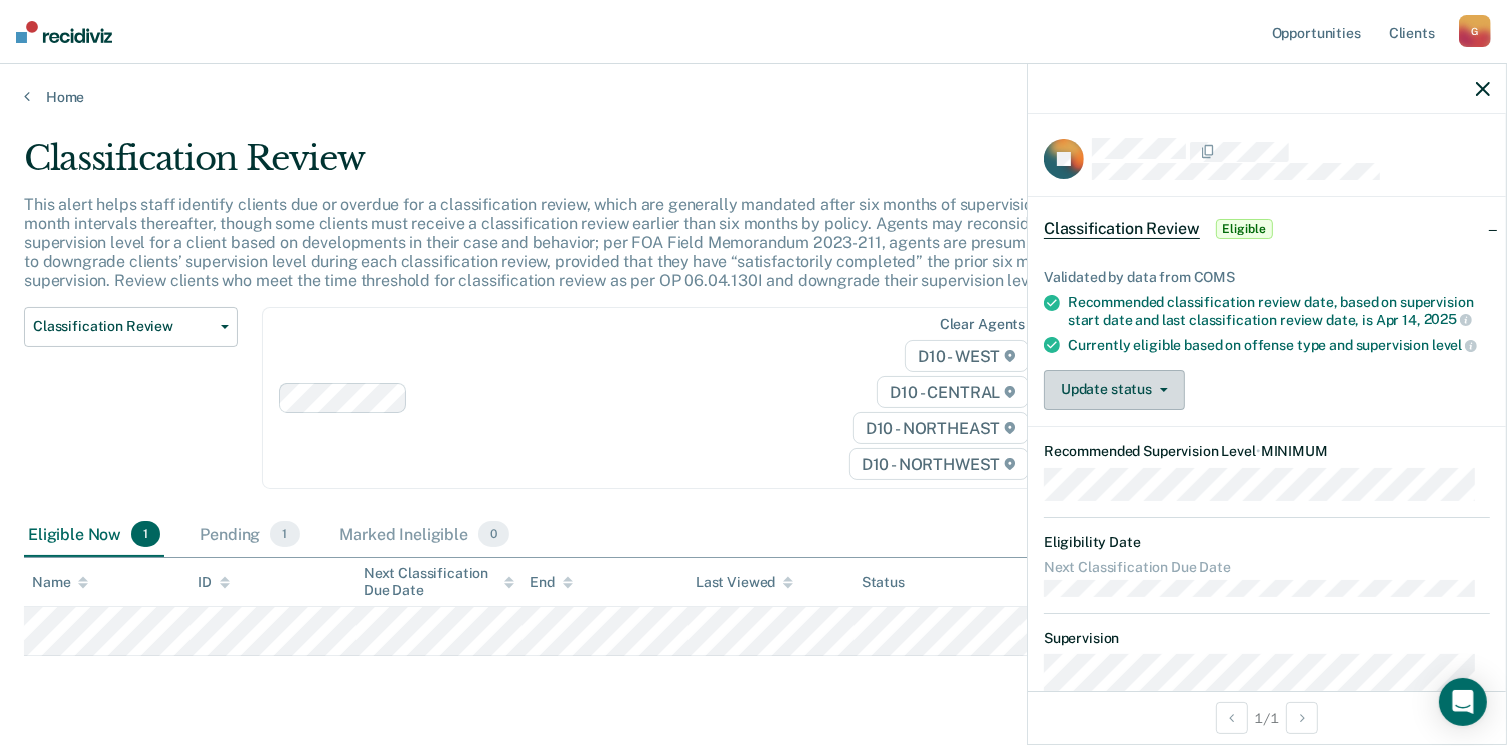 click on "Update status" at bounding box center (1114, 390) 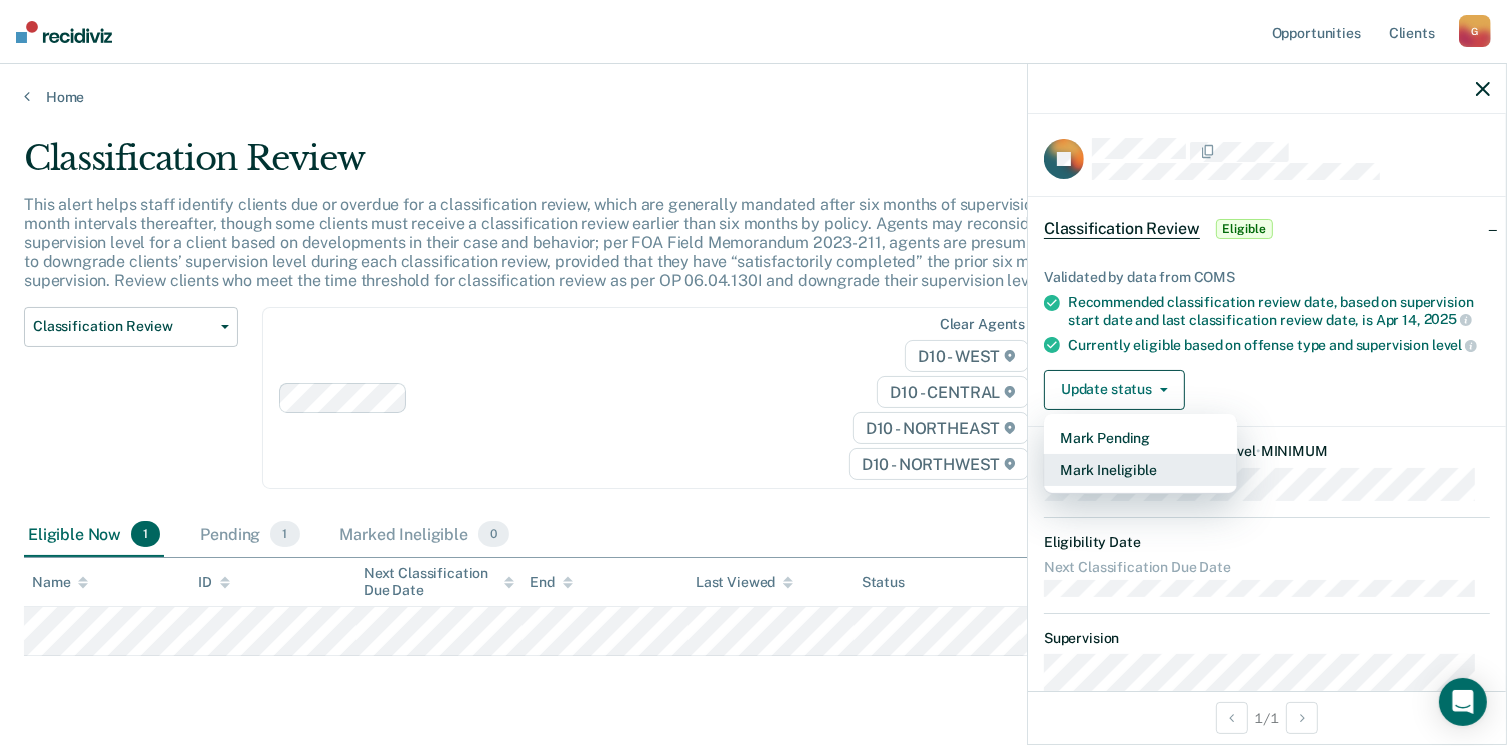 click on "Mark Ineligible" at bounding box center (1140, 470) 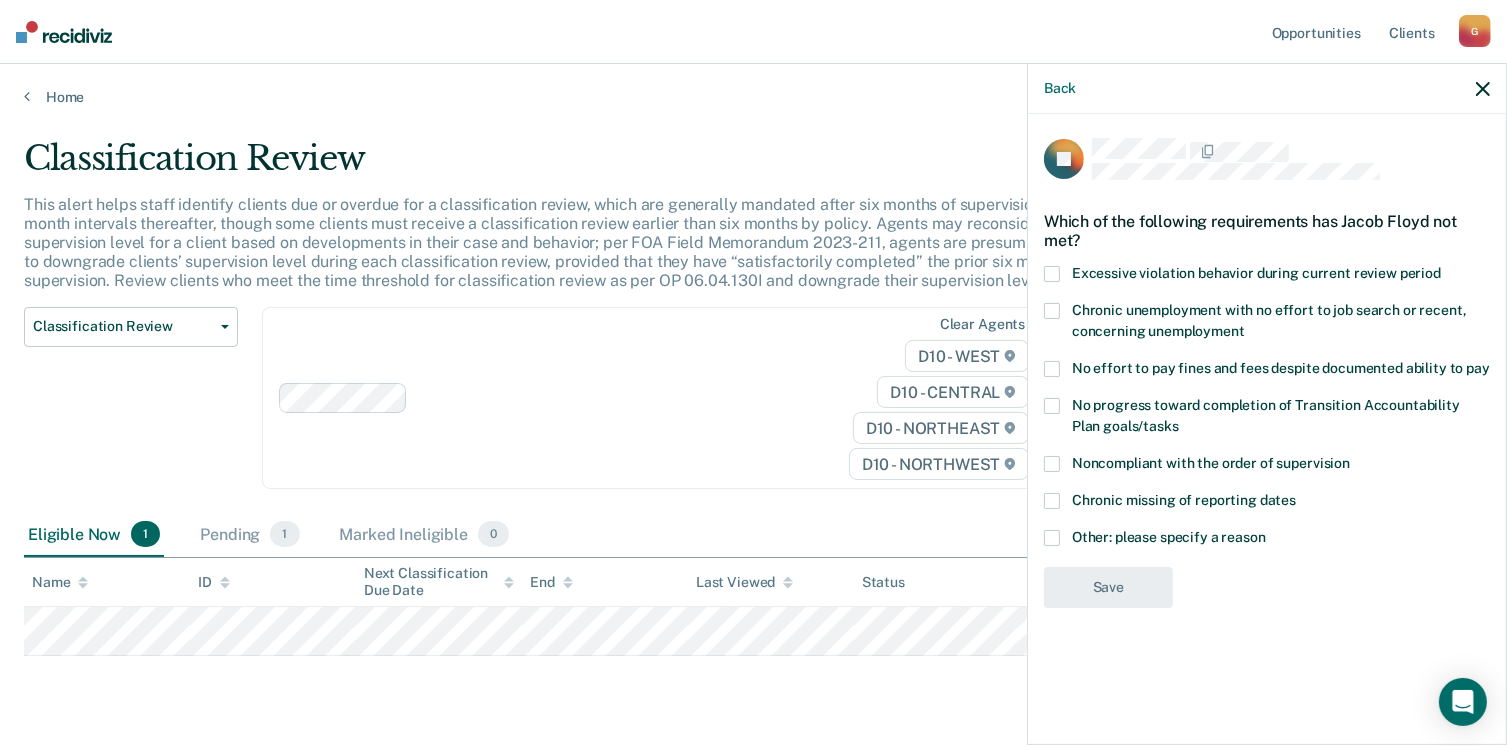 click at bounding box center (1052, 274) 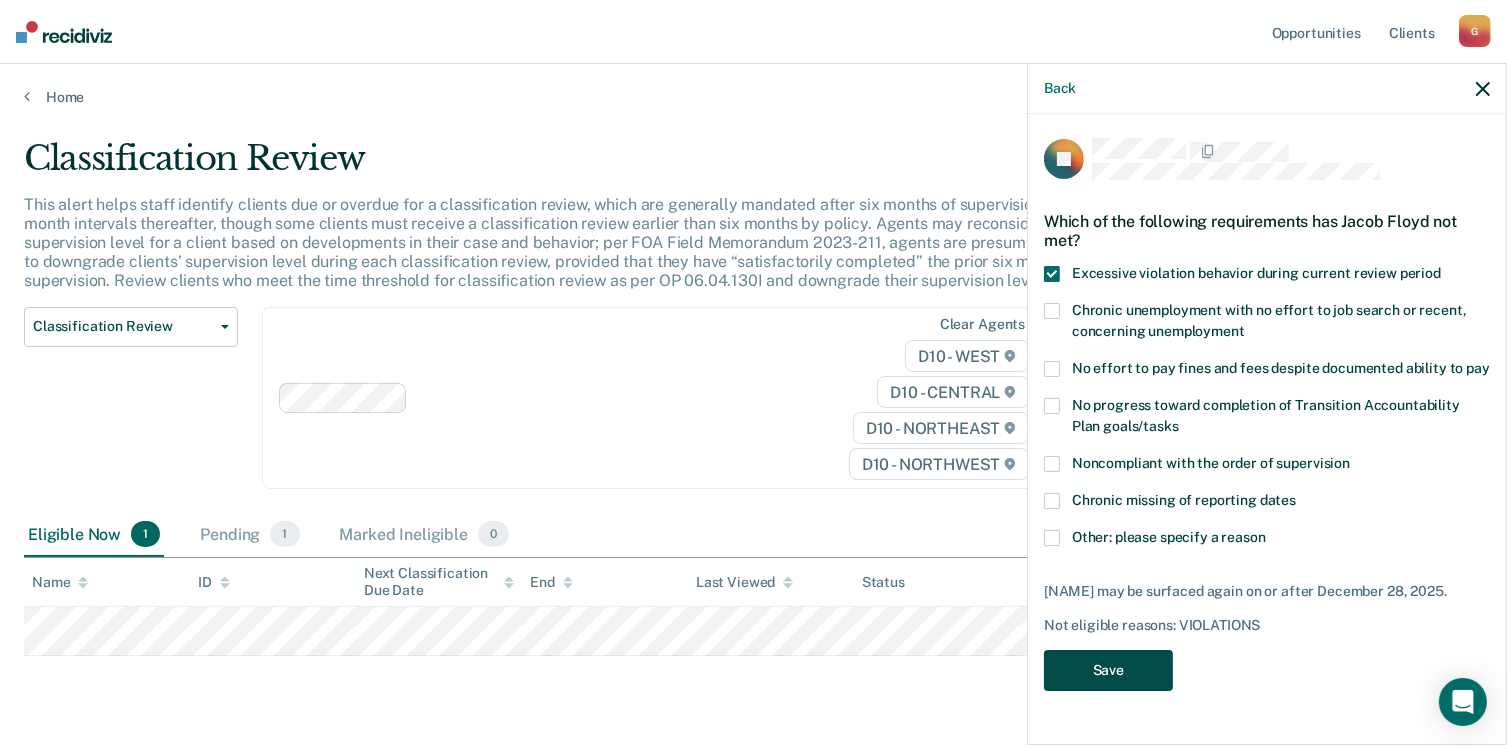 click on "Save" at bounding box center [1108, 670] 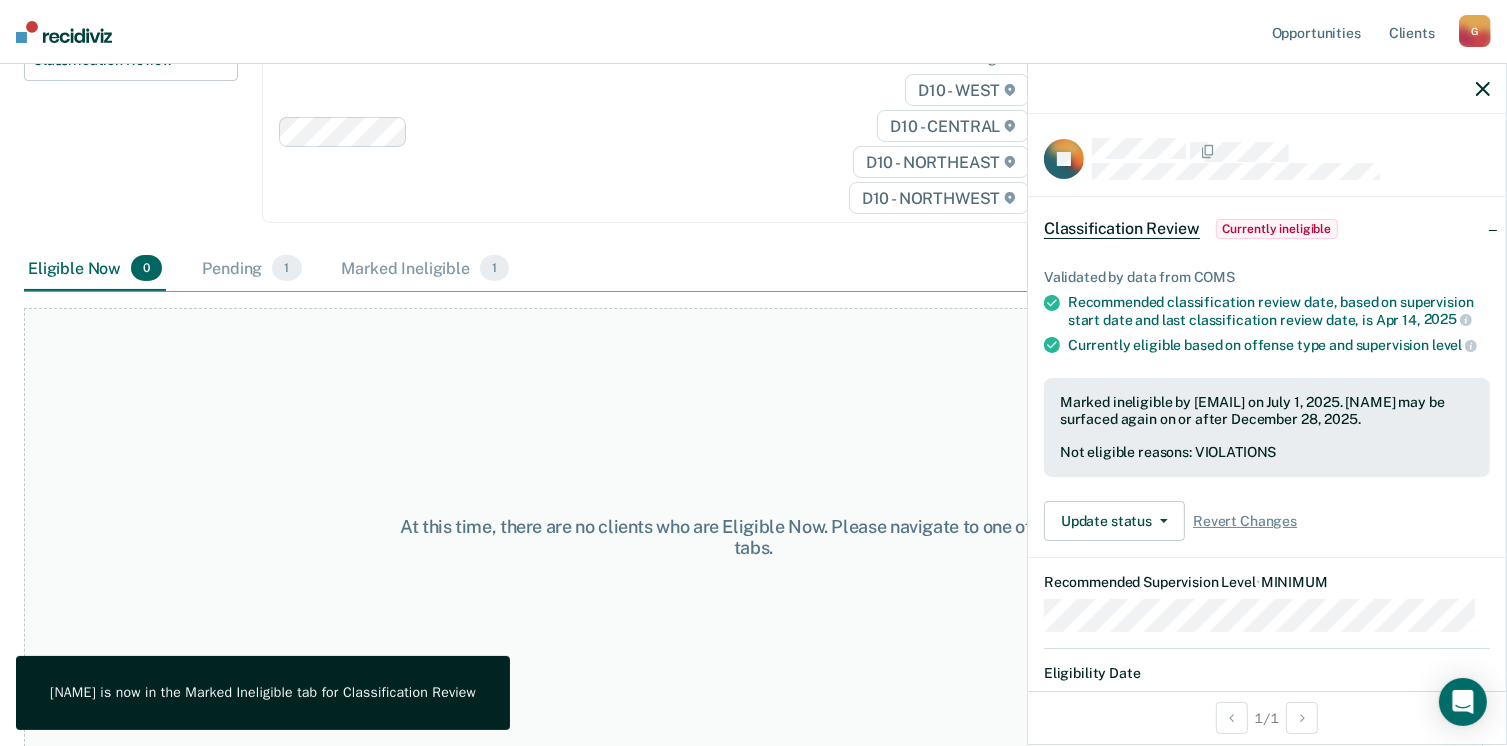 scroll, scrollTop: 282, scrollLeft: 0, axis: vertical 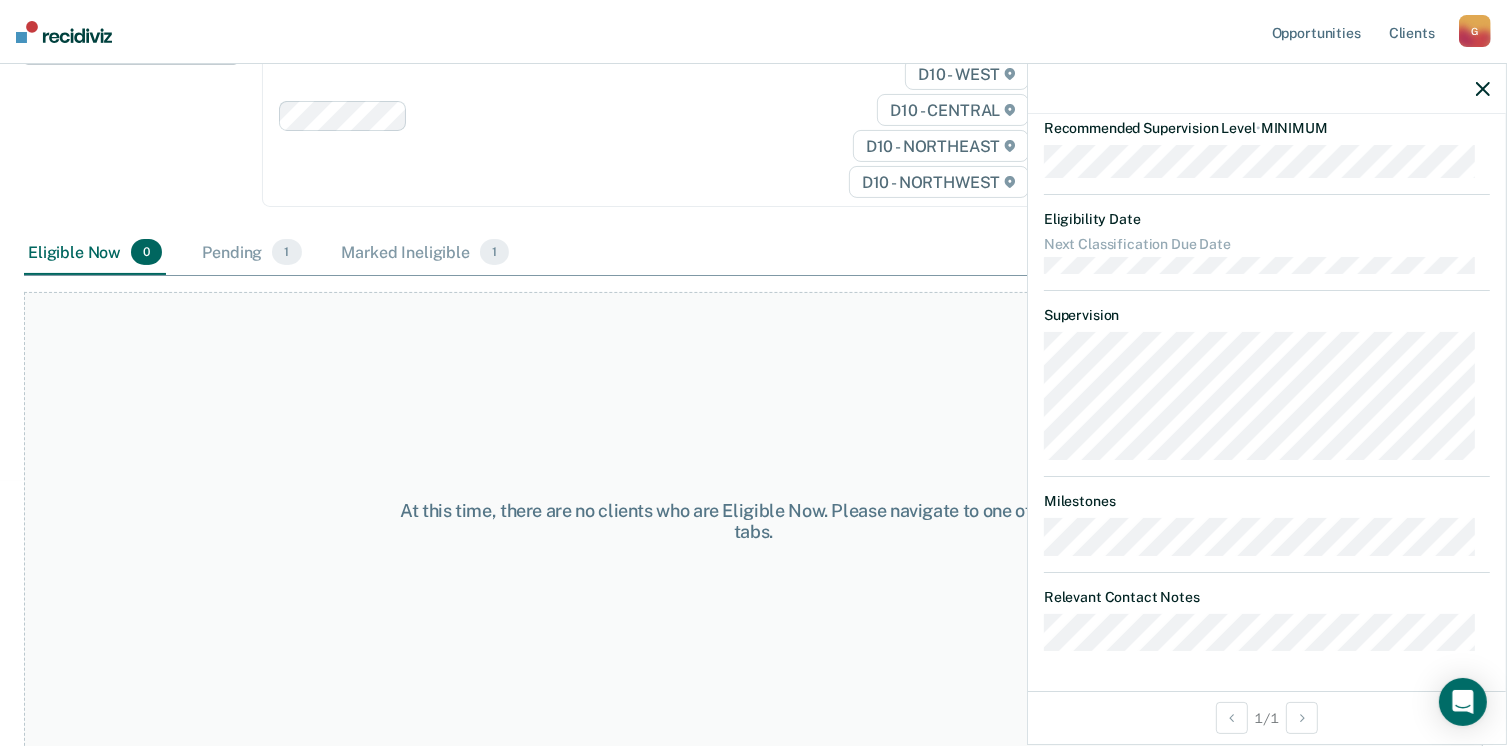 click on "At this time, there are no clients who are Eligible Now. Please navigate to one of the other tabs." at bounding box center (753, 521) 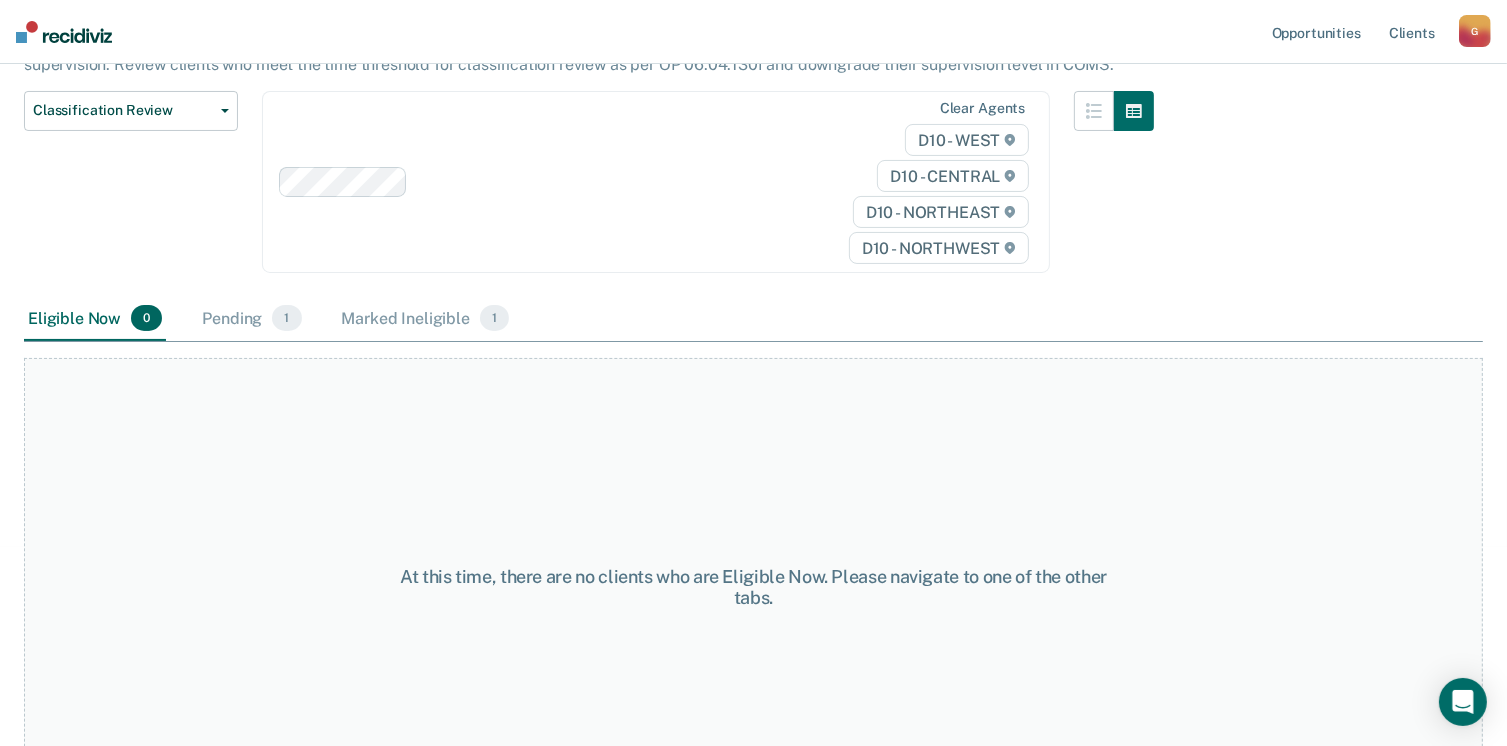 scroll, scrollTop: 0, scrollLeft: 0, axis: both 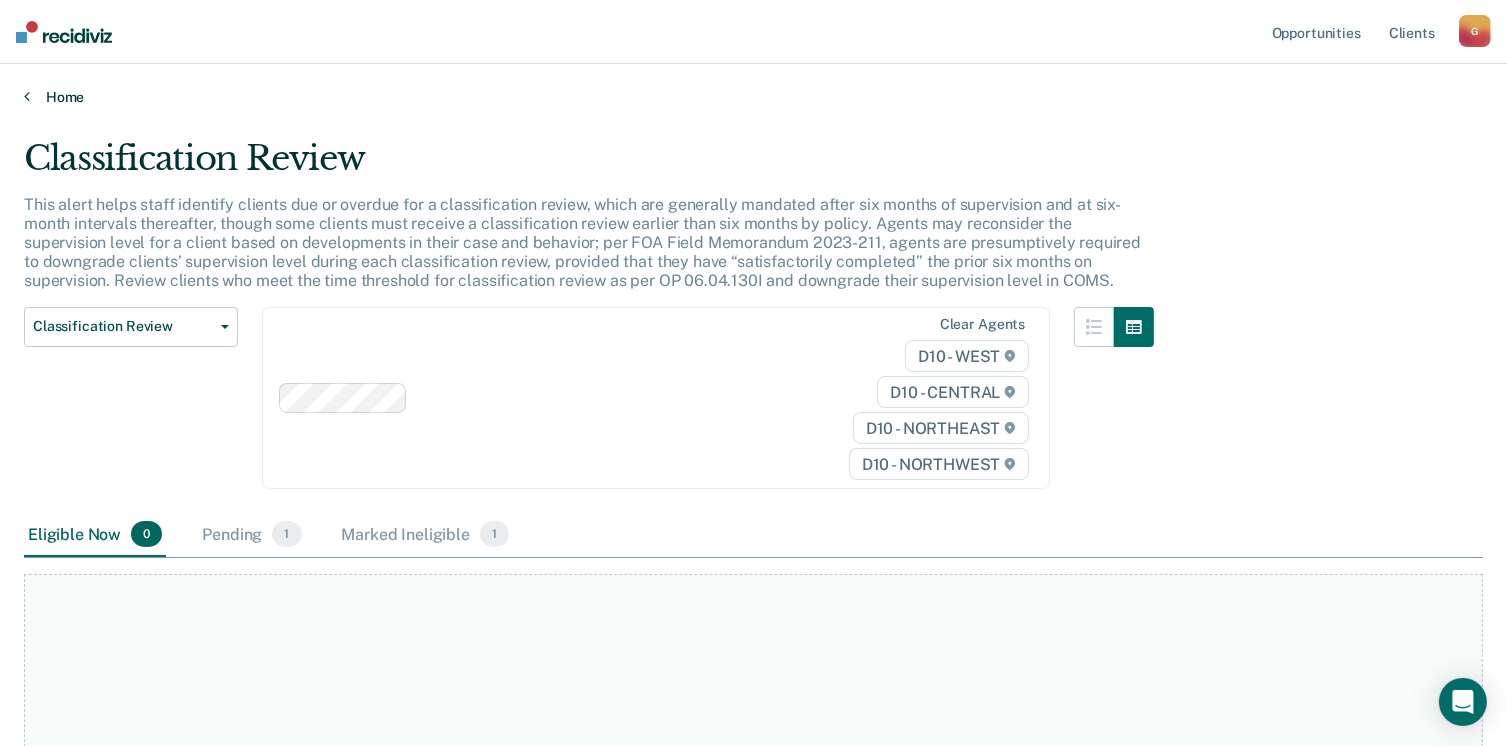 click on "Home" at bounding box center (753, 97) 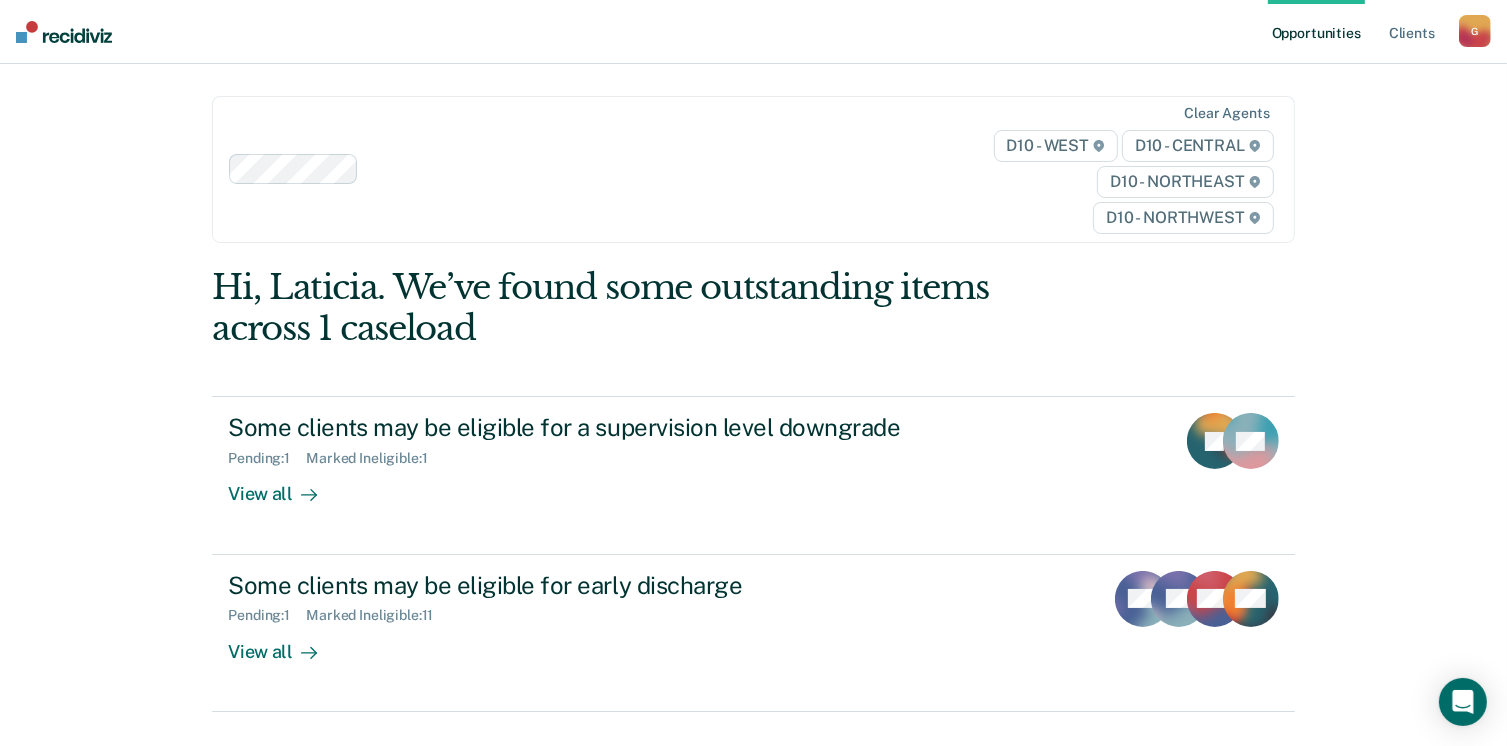 scroll, scrollTop: 87, scrollLeft: 0, axis: vertical 